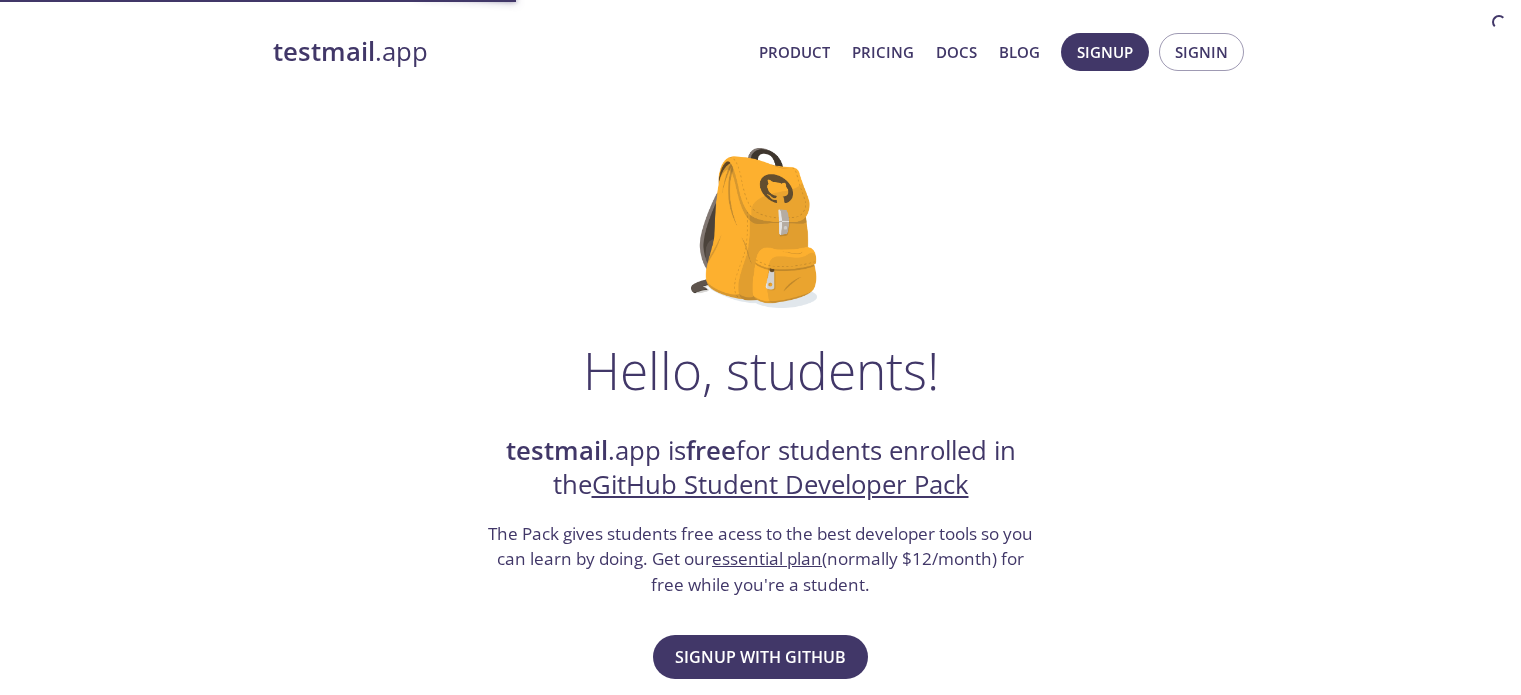 scroll, scrollTop: 0, scrollLeft: 0, axis: both 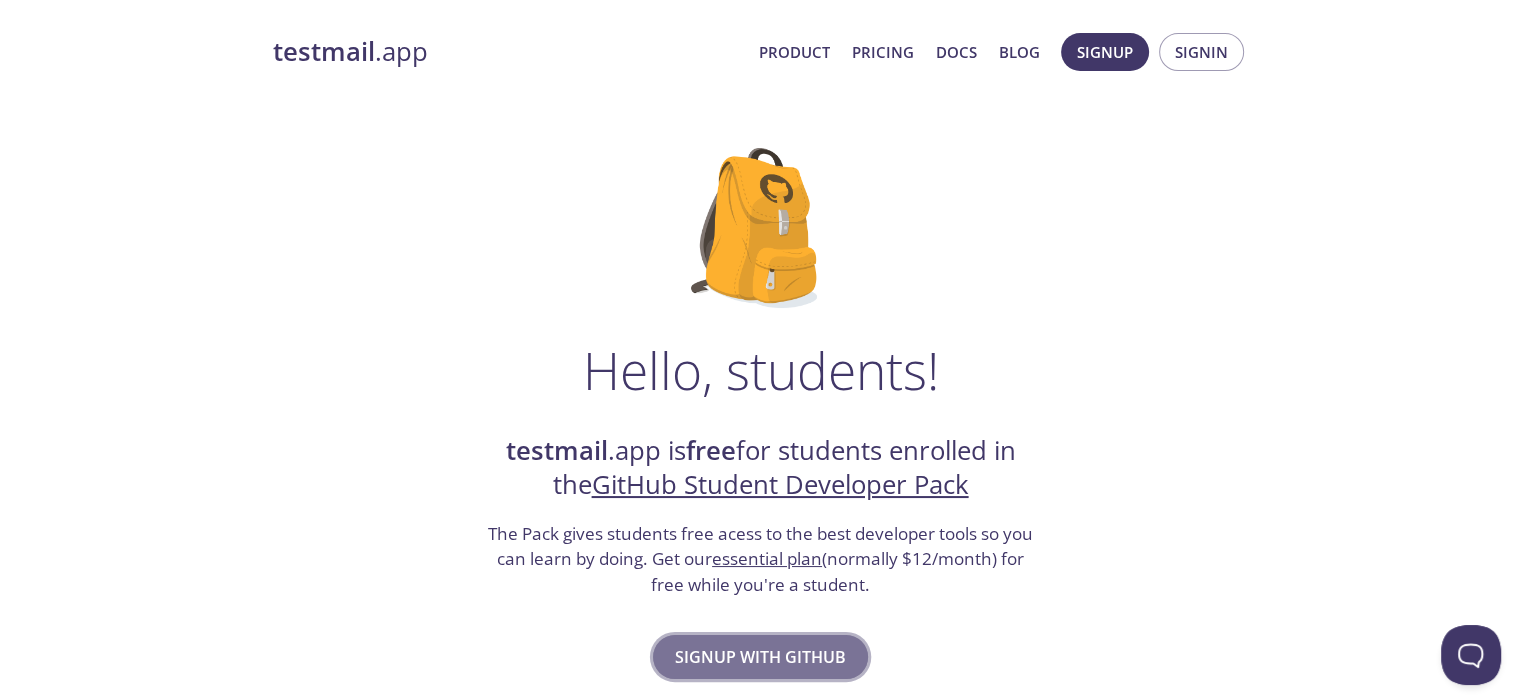 click on "Signup with GitHub" at bounding box center [760, 657] 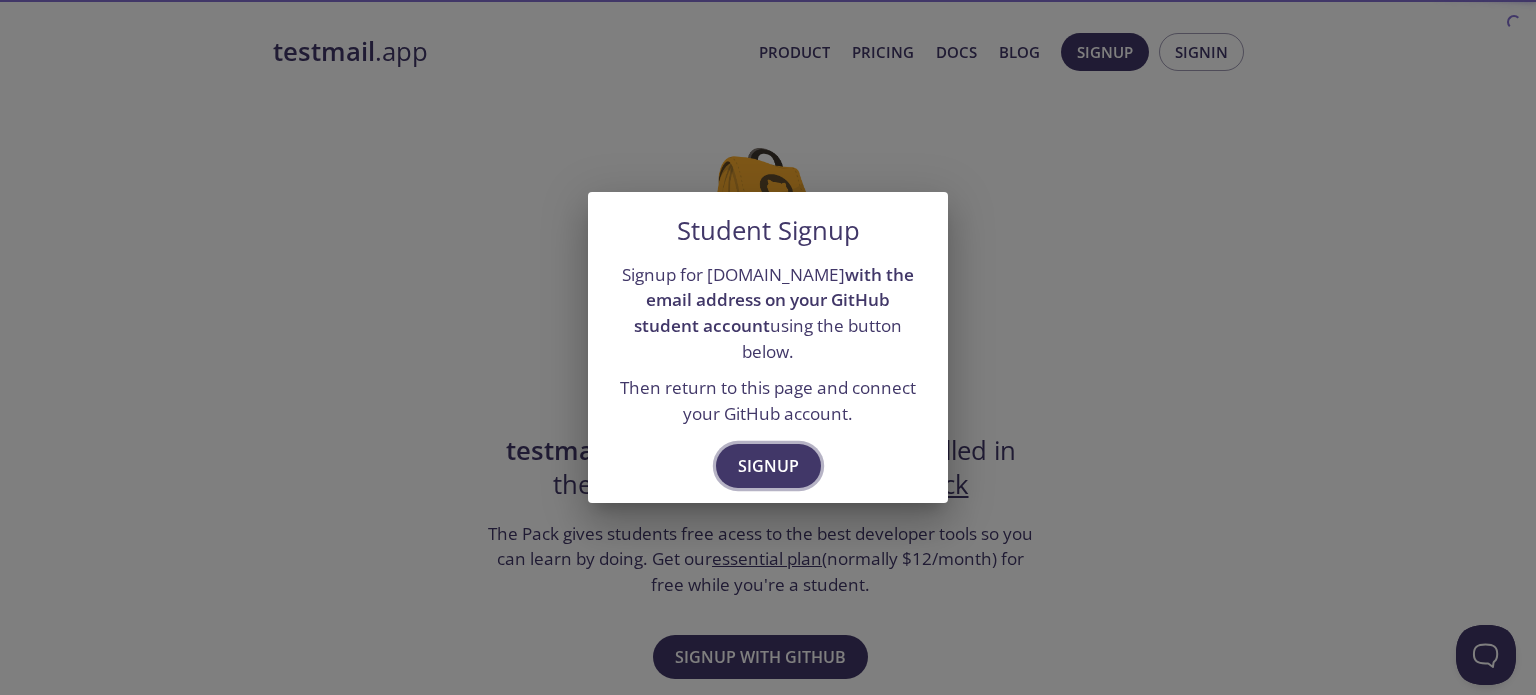 click on "Signup" at bounding box center [768, 466] 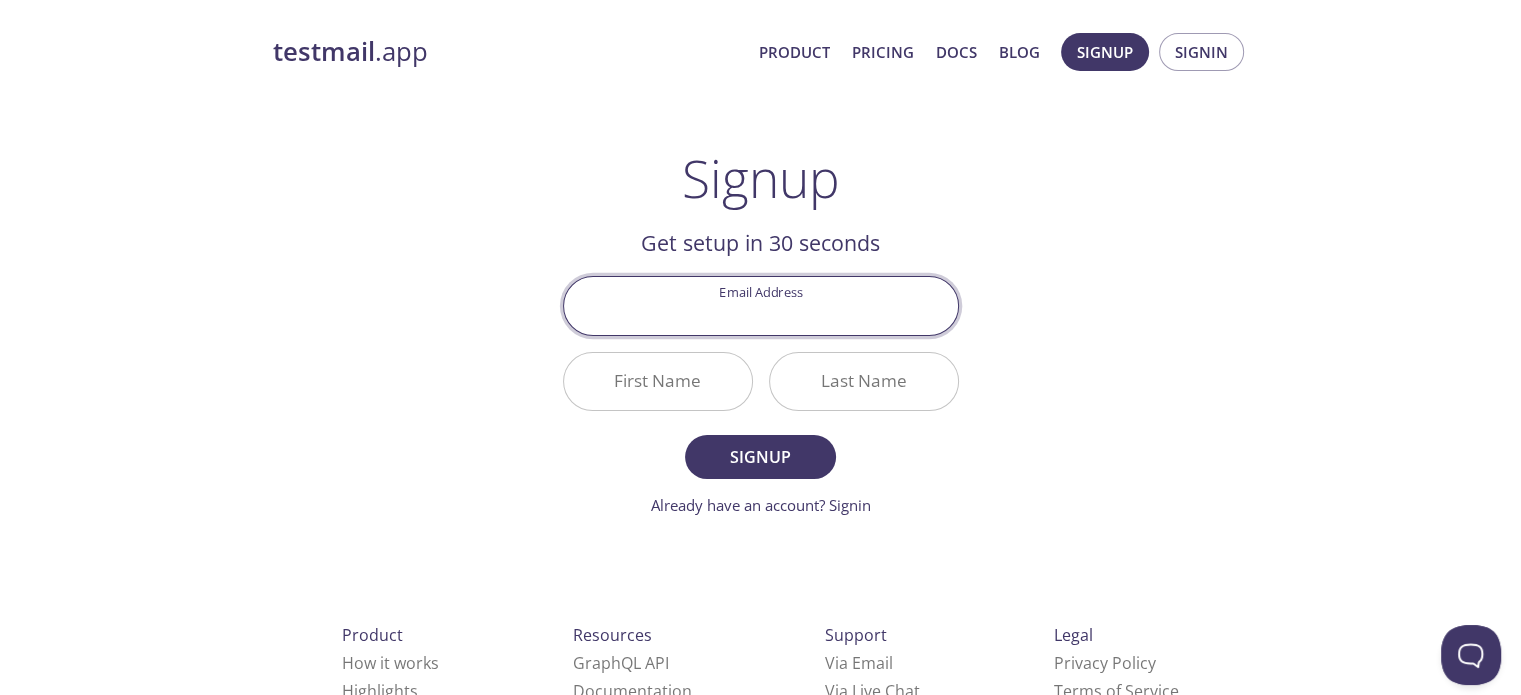 click on "Email Address" at bounding box center (761, 305) 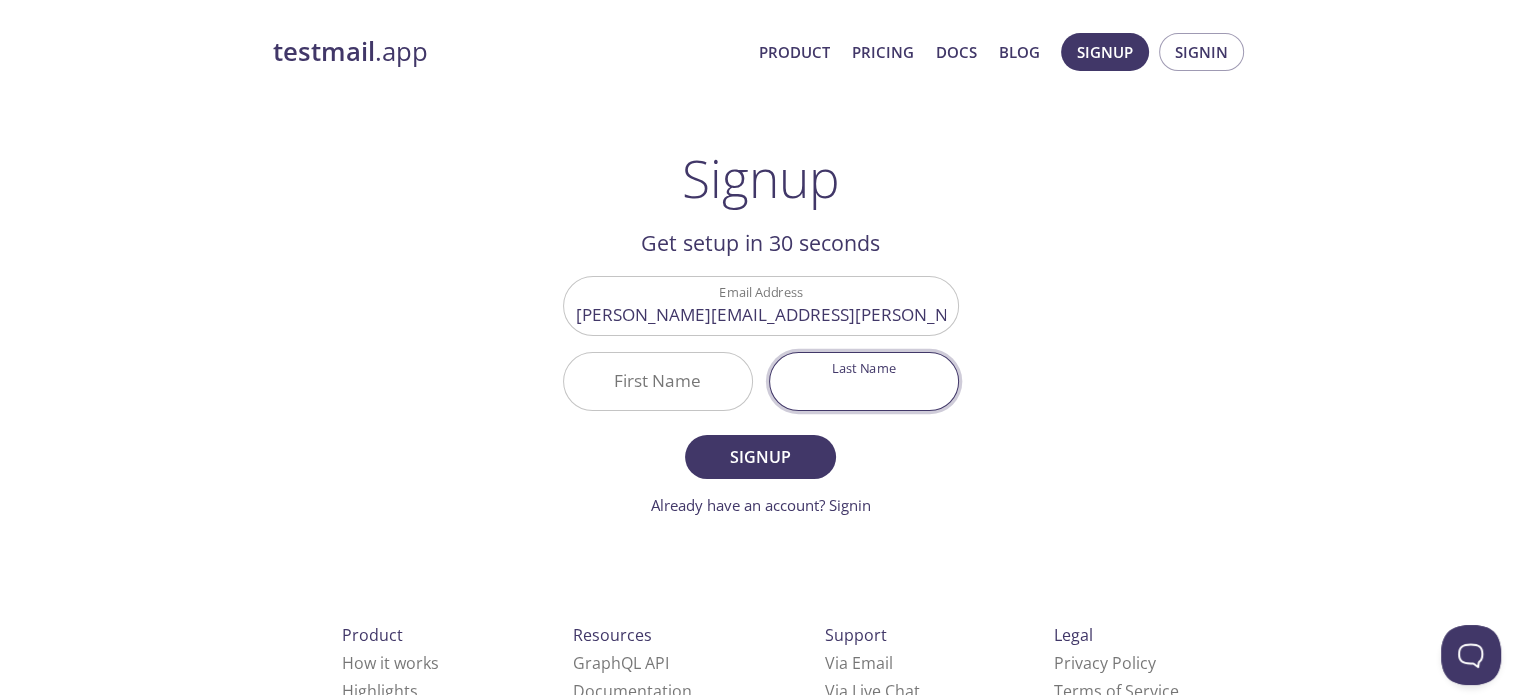 click on "Last Name" at bounding box center (864, 381) 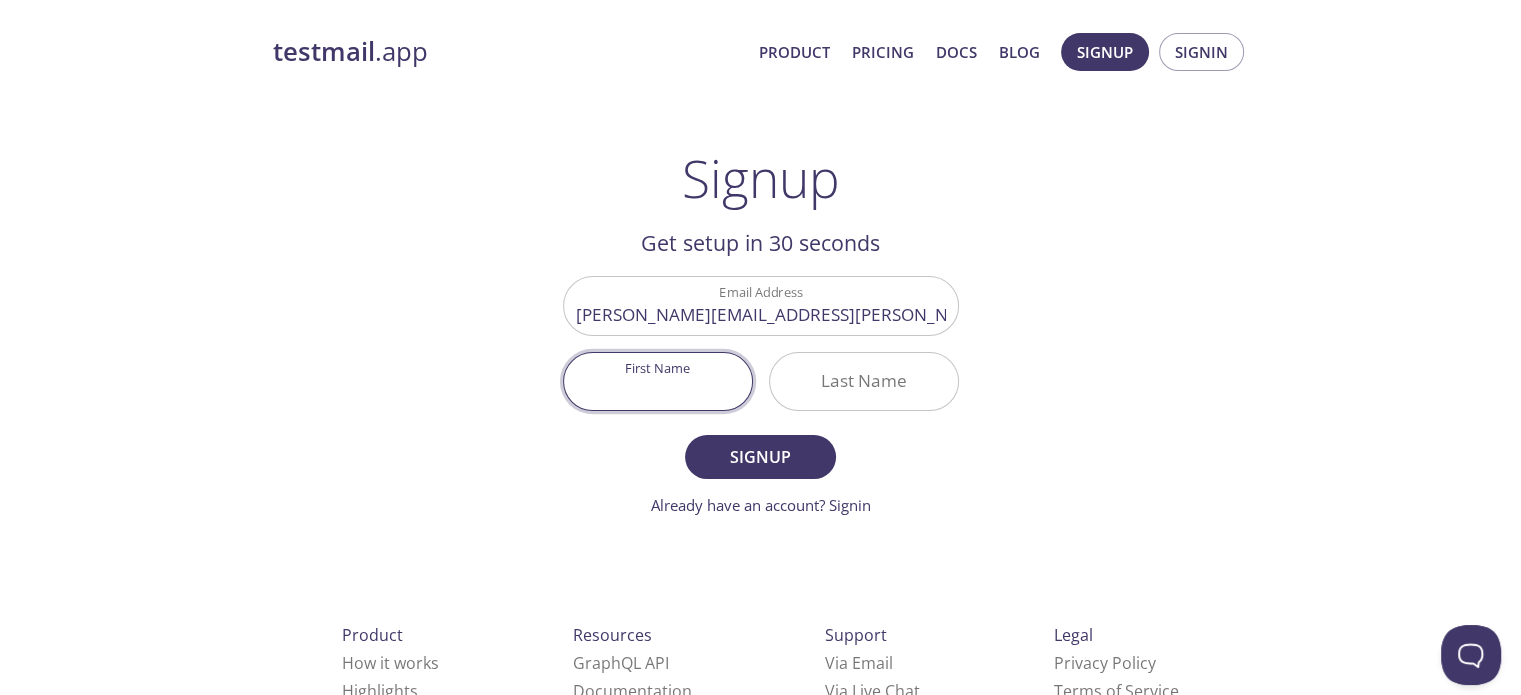 click on "First Name" at bounding box center (658, 381) 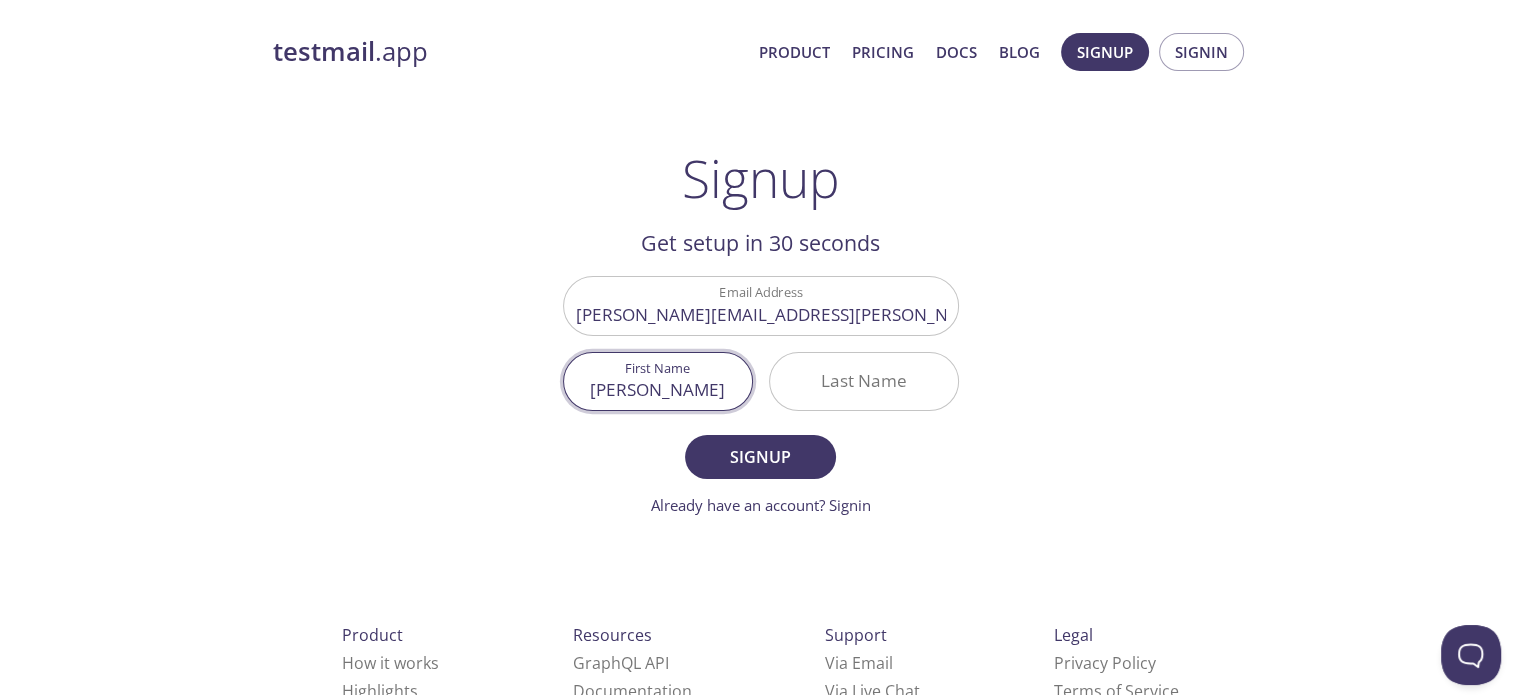 type on "[PERSON_NAME]" 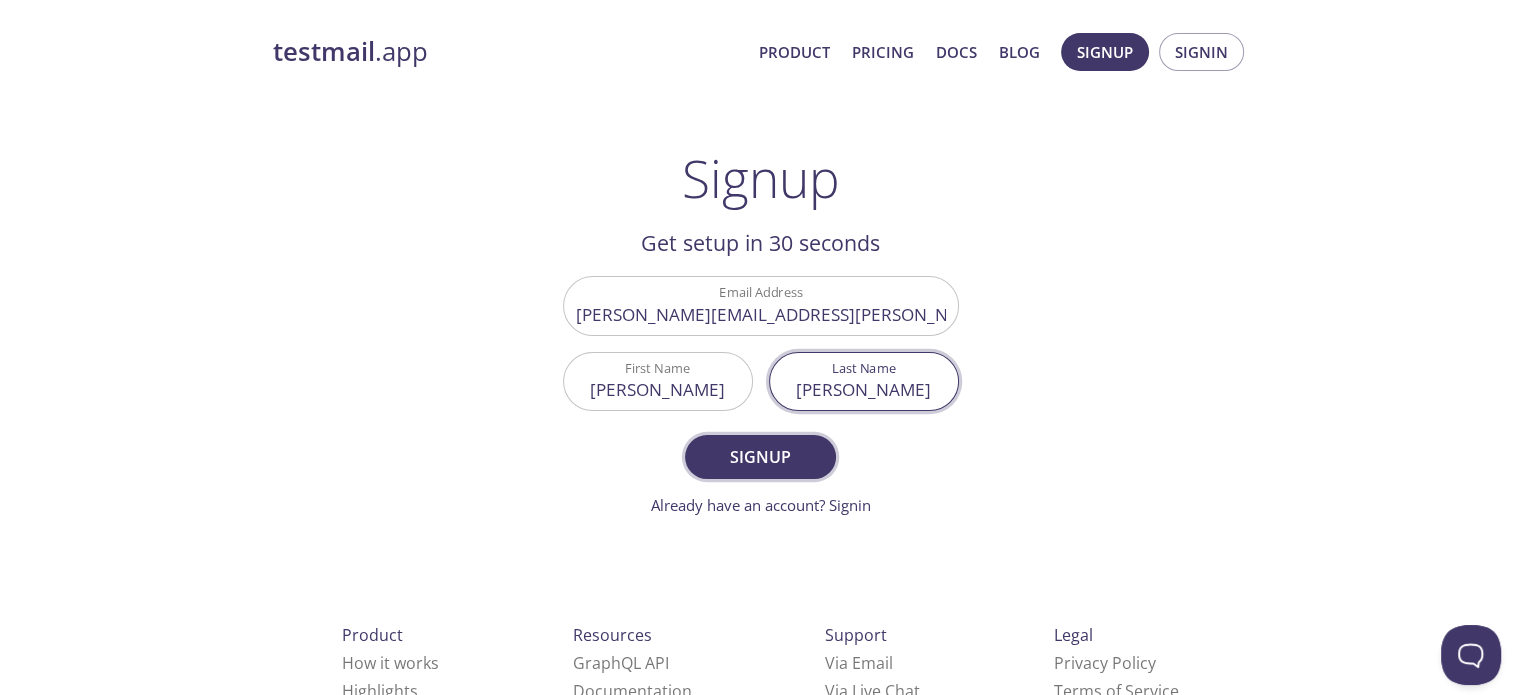 type on "[PERSON_NAME]" 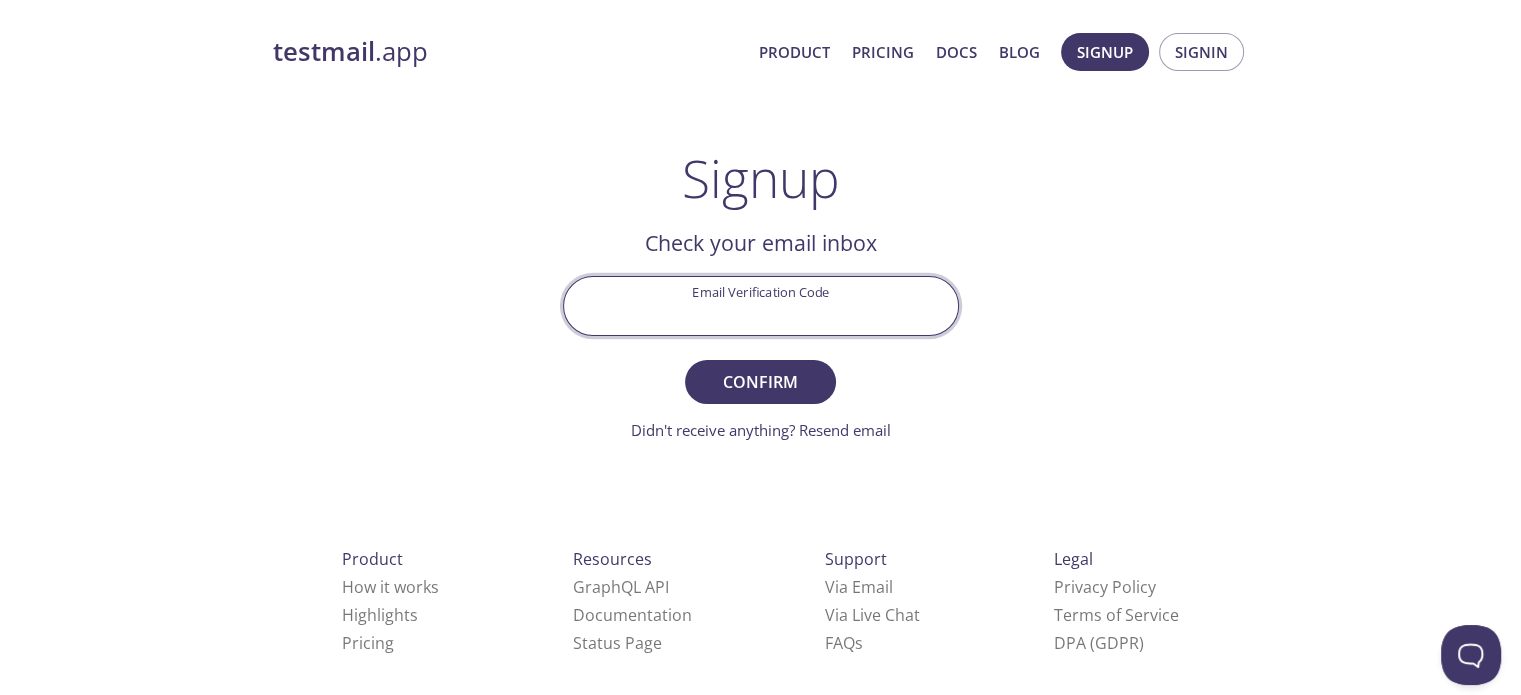 click on "Email Verification Code" at bounding box center [761, 305] 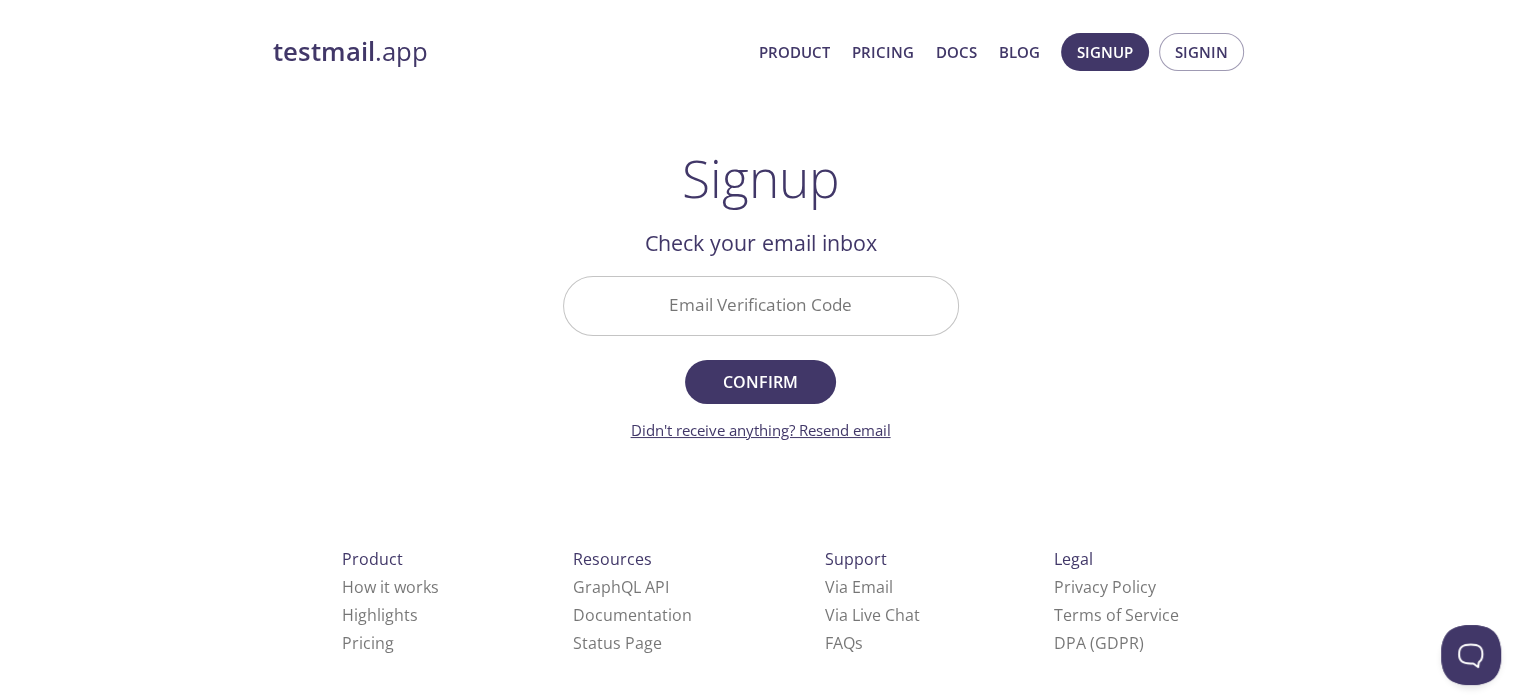click on "Didn't receive anything? Resend email" at bounding box center (761, 430) 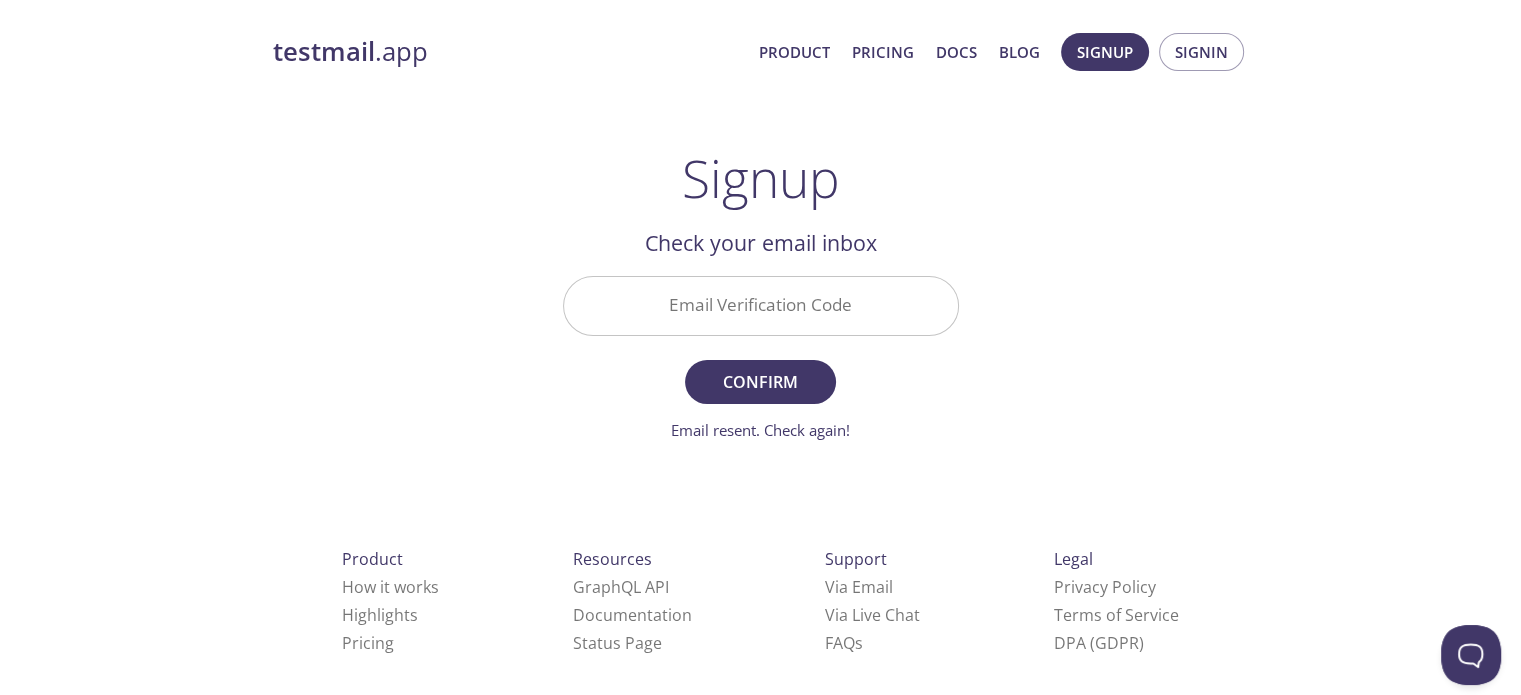 click on "Email resent. Check again!" at bounding box center (760, 430) 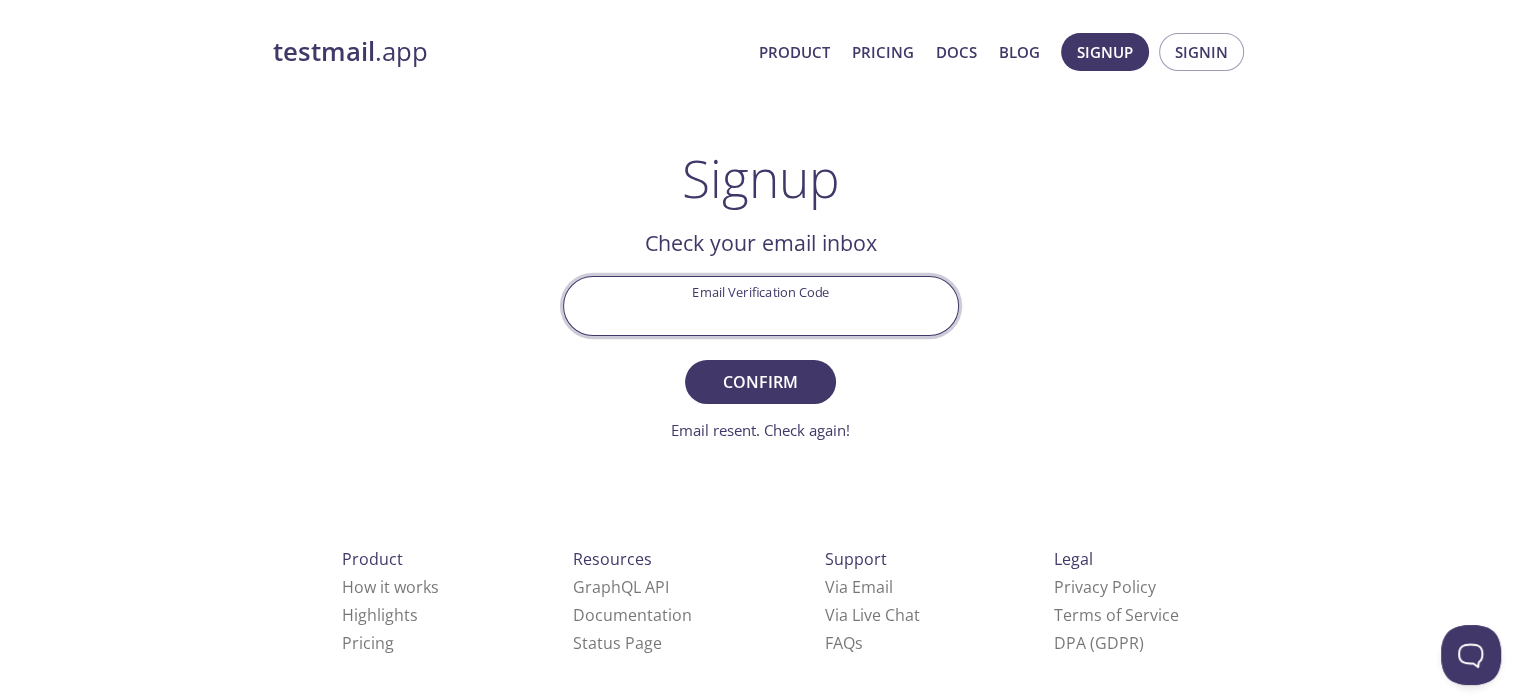 click on "Email Verification Code" at bounding box center [761, 305] 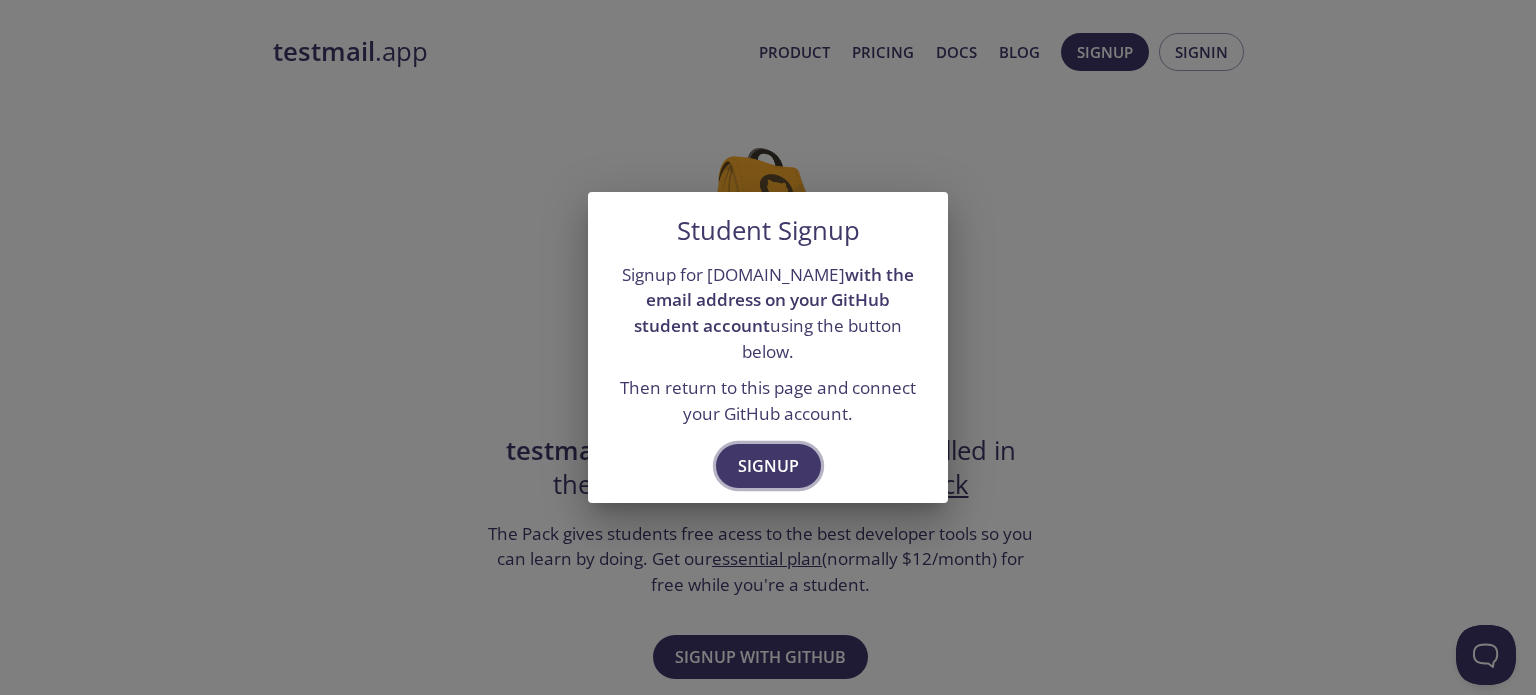 click on "Signup" at bounding box center [768, 466] 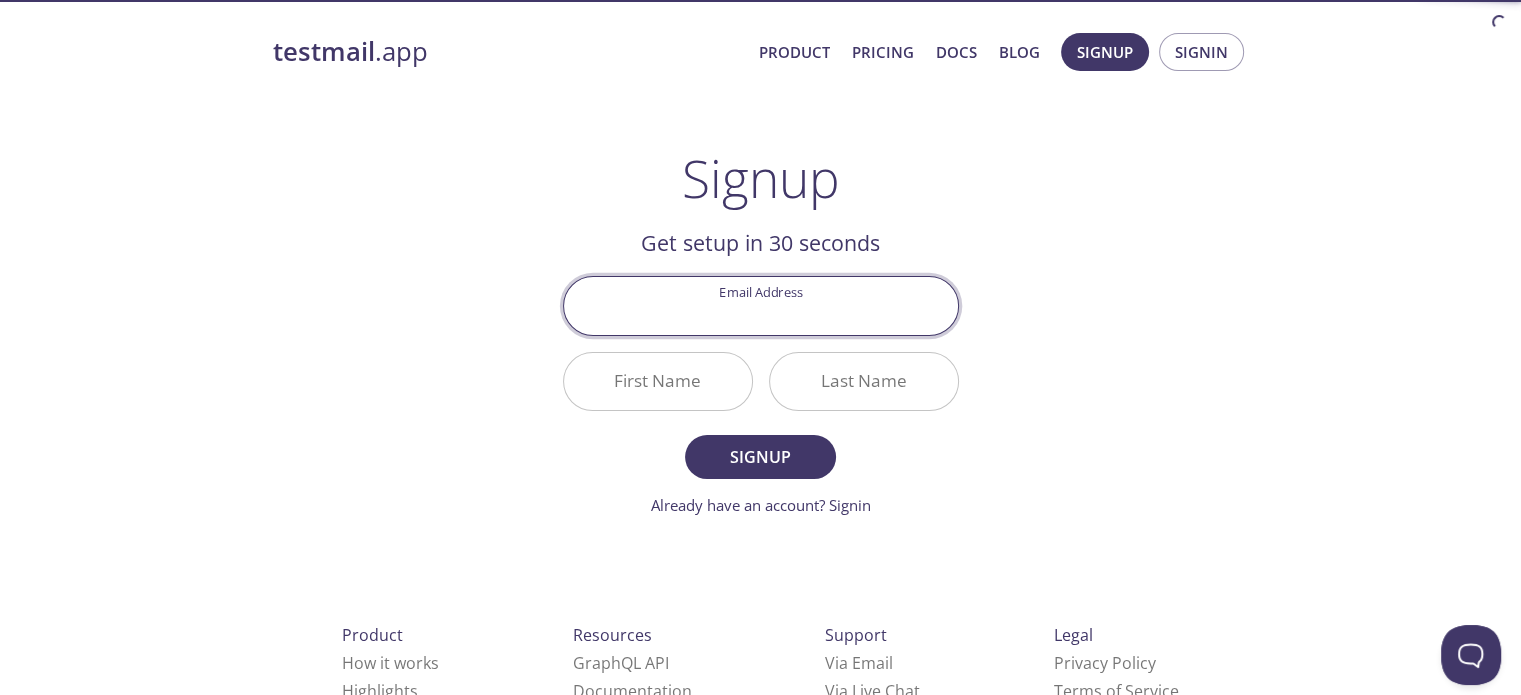 click on "Email Address" at bounding box center (761, 305) 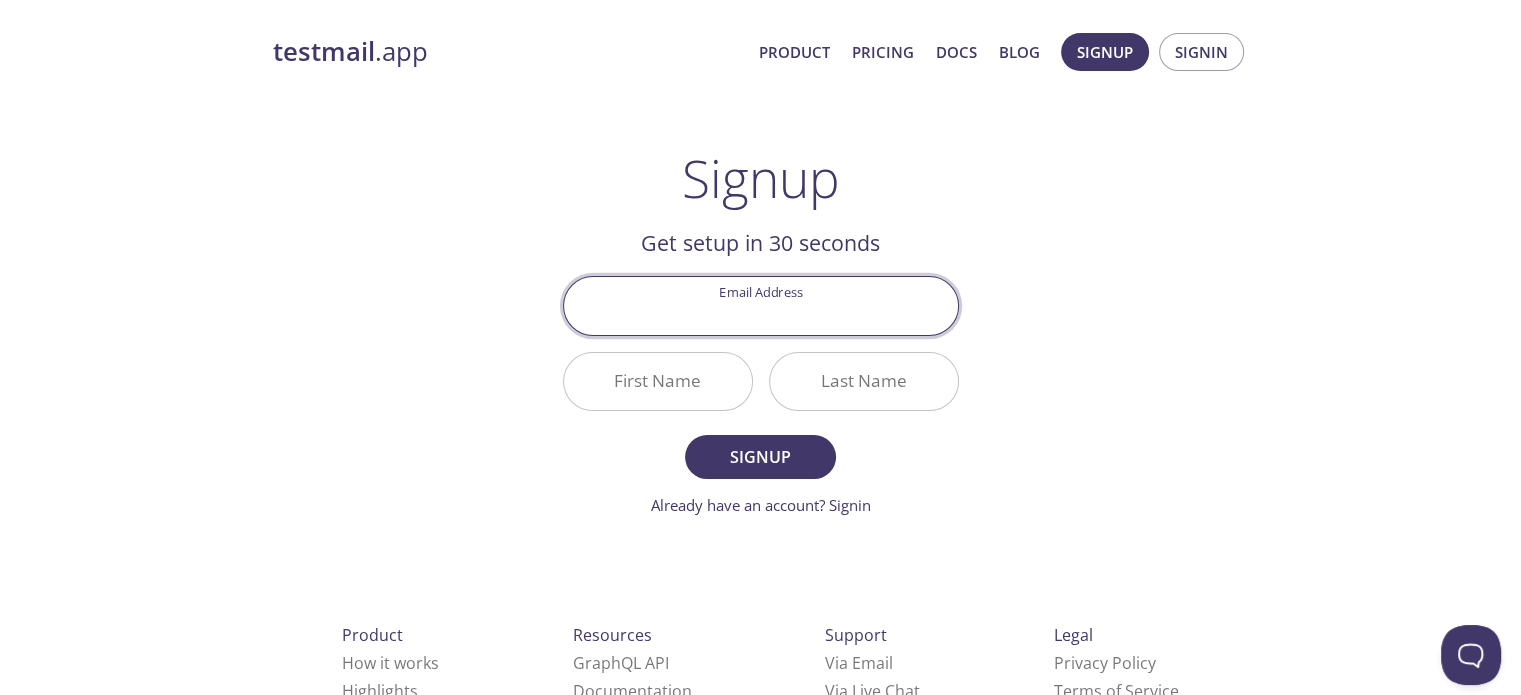 type on "[PERSON_NAME][EMAIL_ADDRESS][PERSON_NAME][DOMAIN_NAME]" 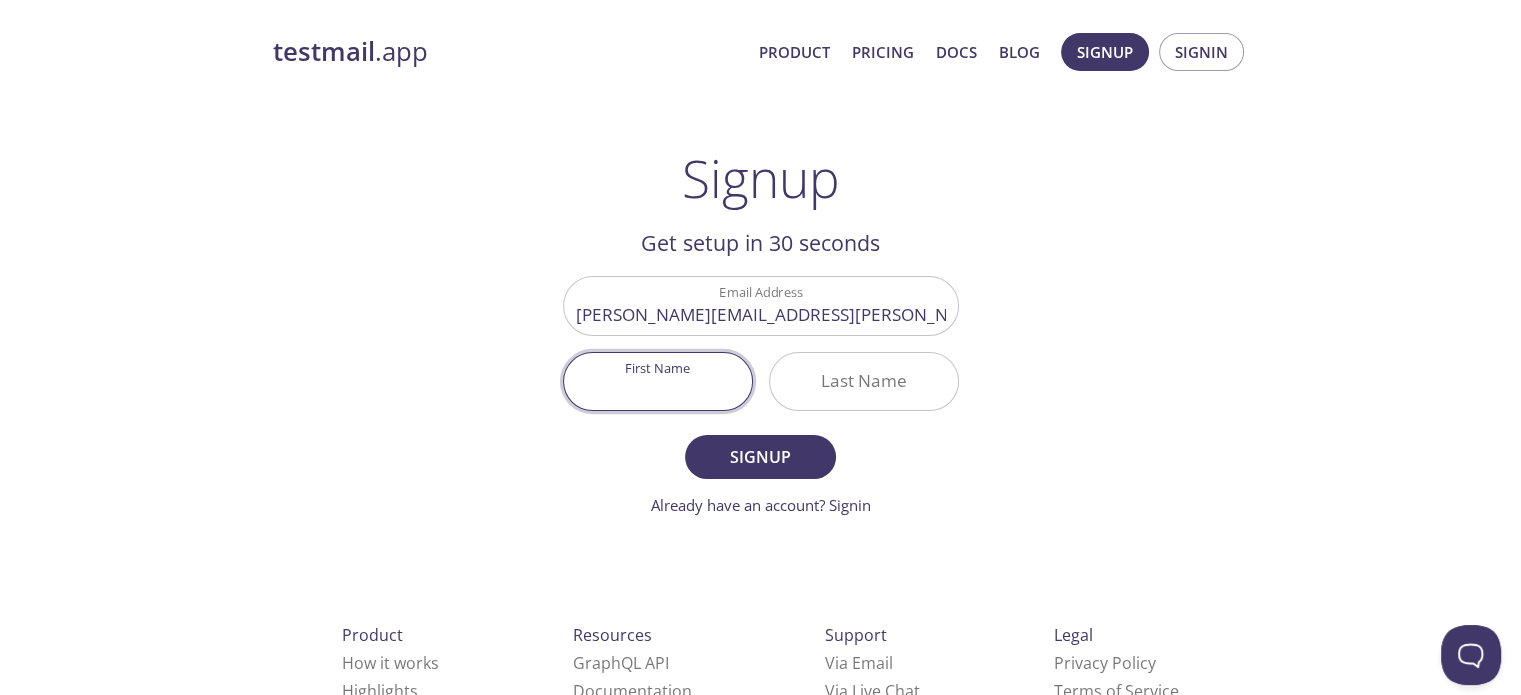 click on "First Name" at bounding box center [658, 381] 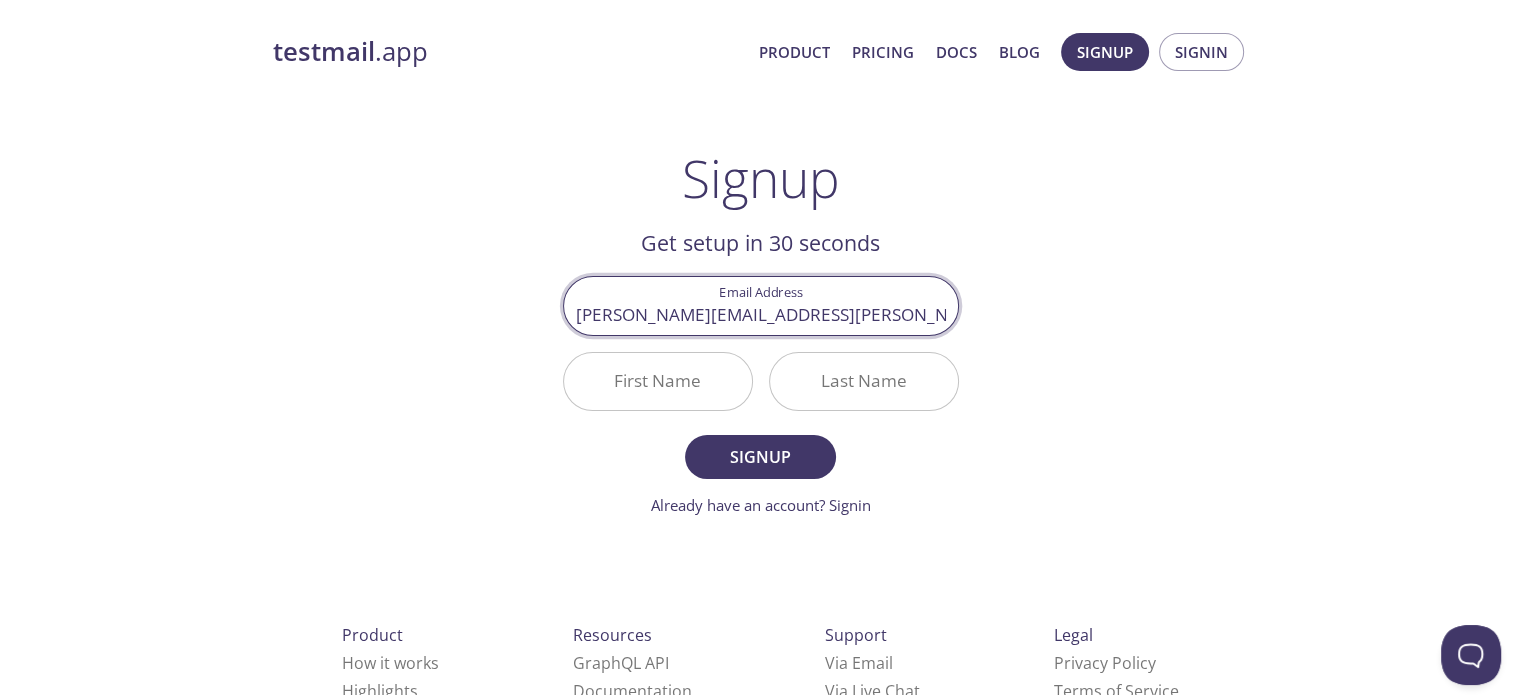 scroll, scrollTop: 0, scrollLeft: 27, axis: horizontal 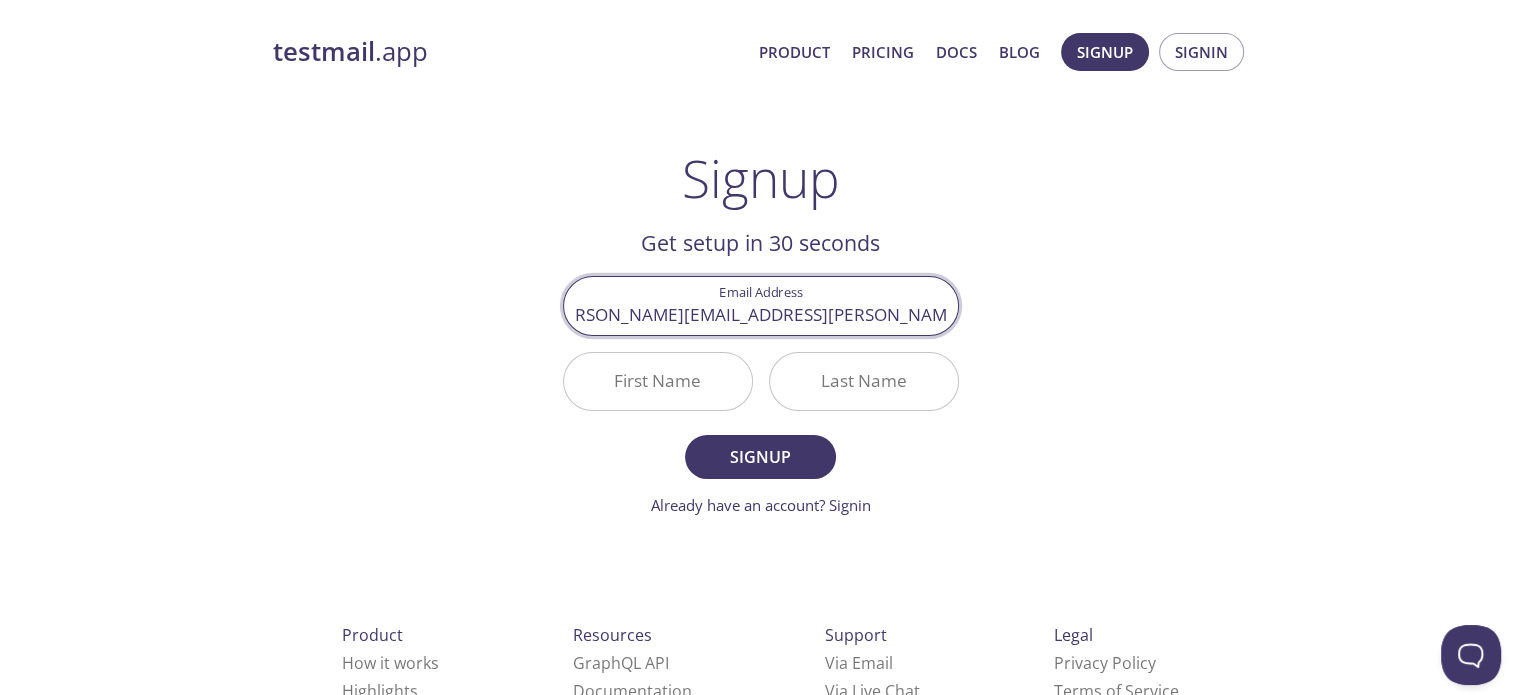 drag, startPoint x: 886, startPoint y: 317, endPoint x: 1000, endPoint y: 305, distance: 114.62984 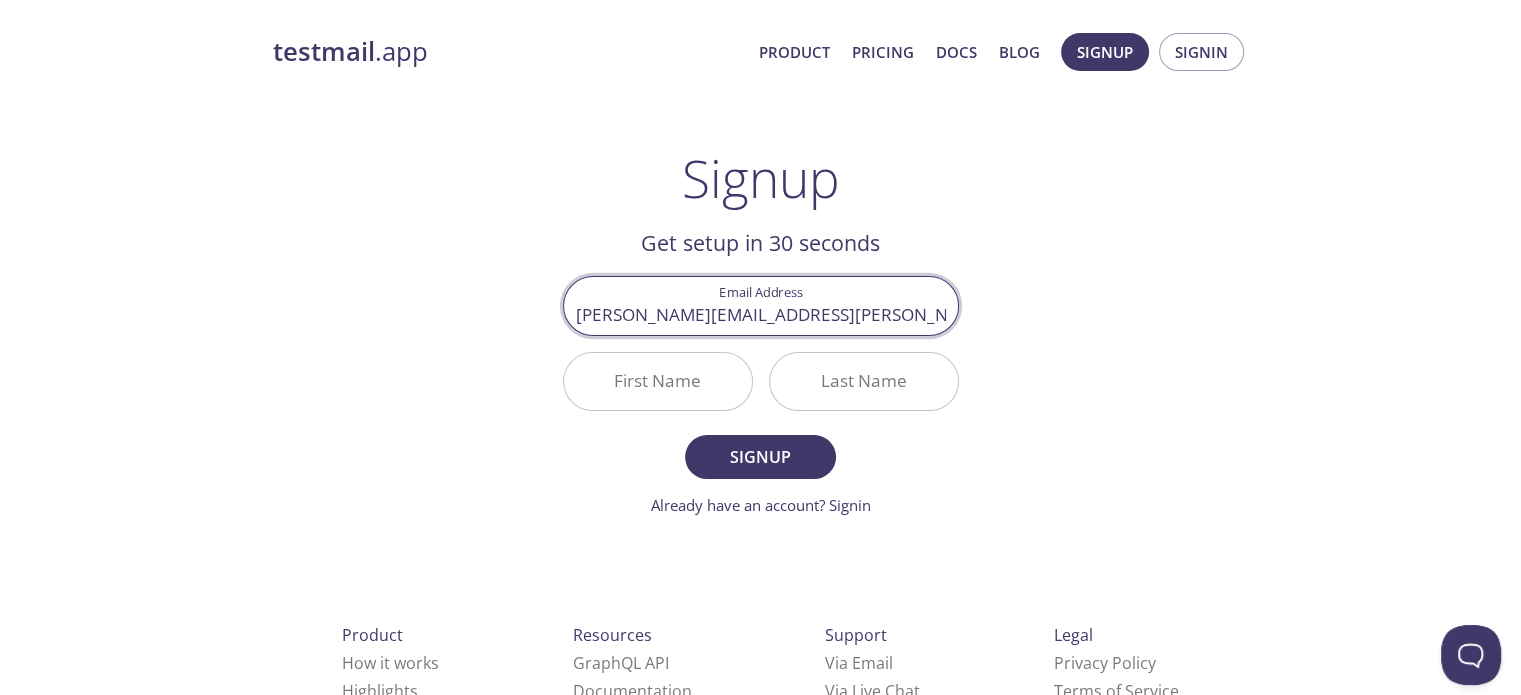 click on "First Name" at bounding box center [658, 381] 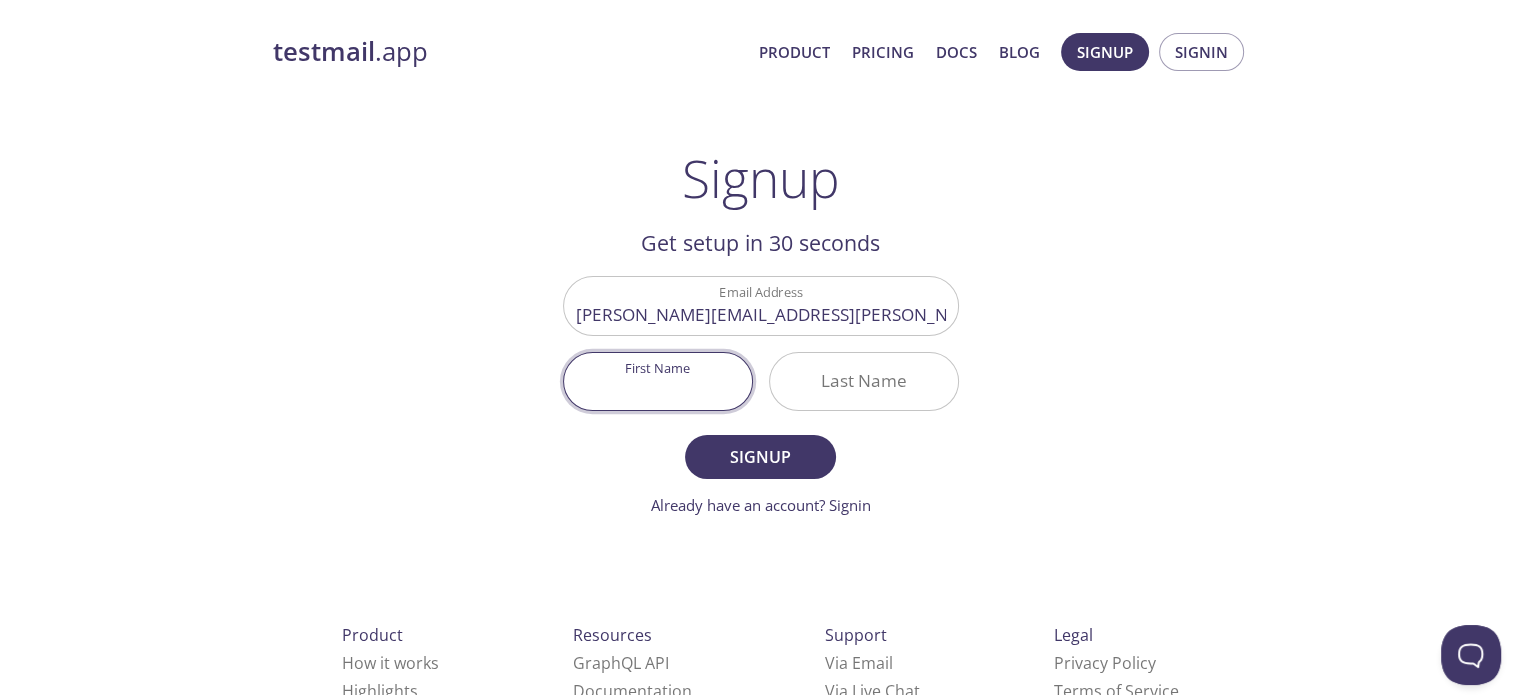 click on "First Name" at bounding box center [658, 381] 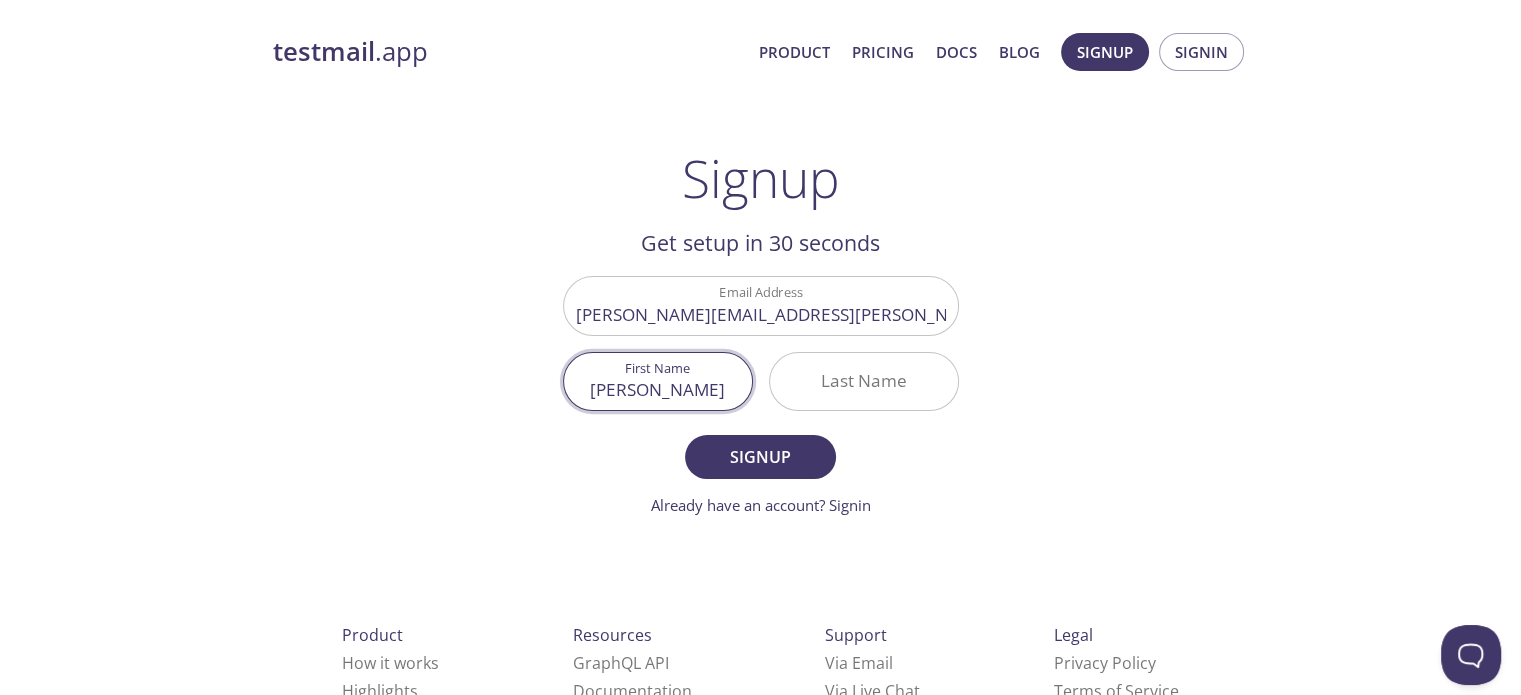 type on "[PERSON_NAME]" 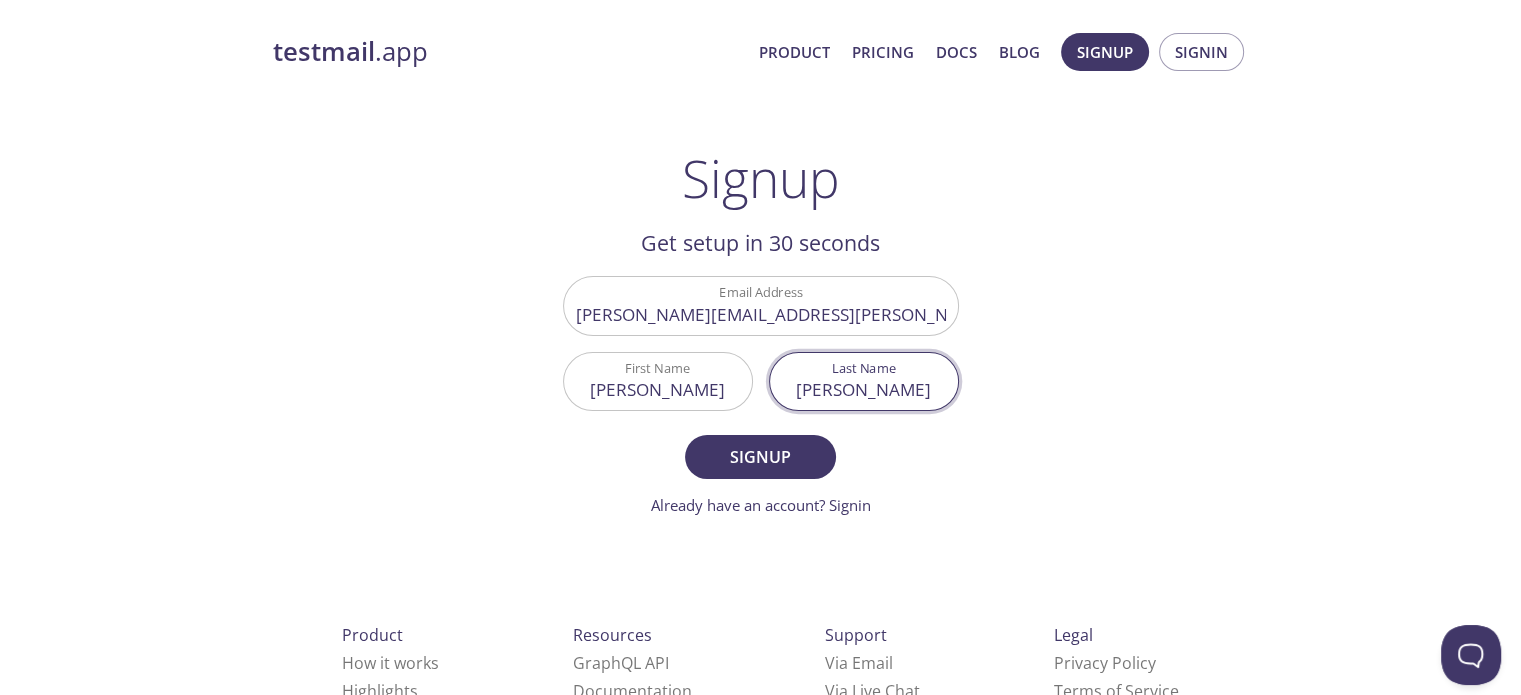 type on "[PERSON_NAME]" 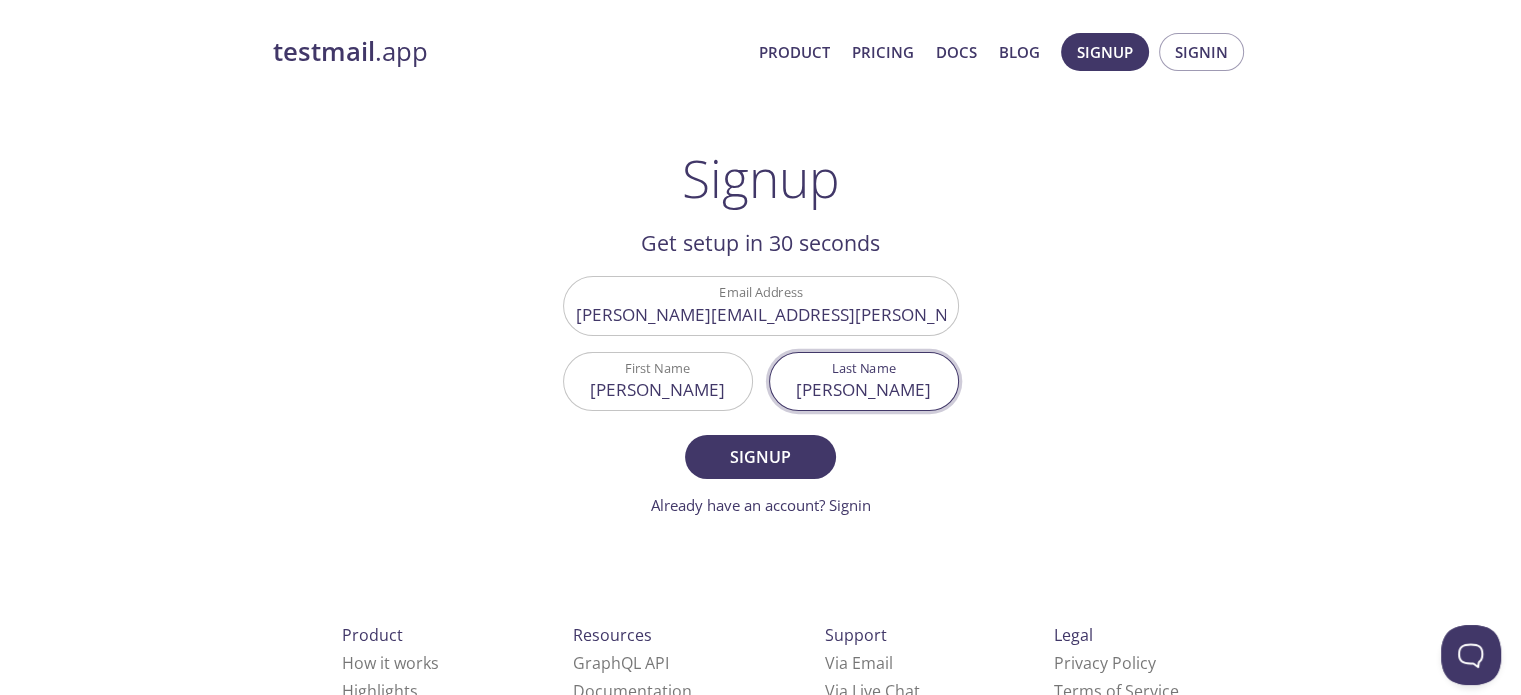 click on "Signup" at bounding box center (760, 457) 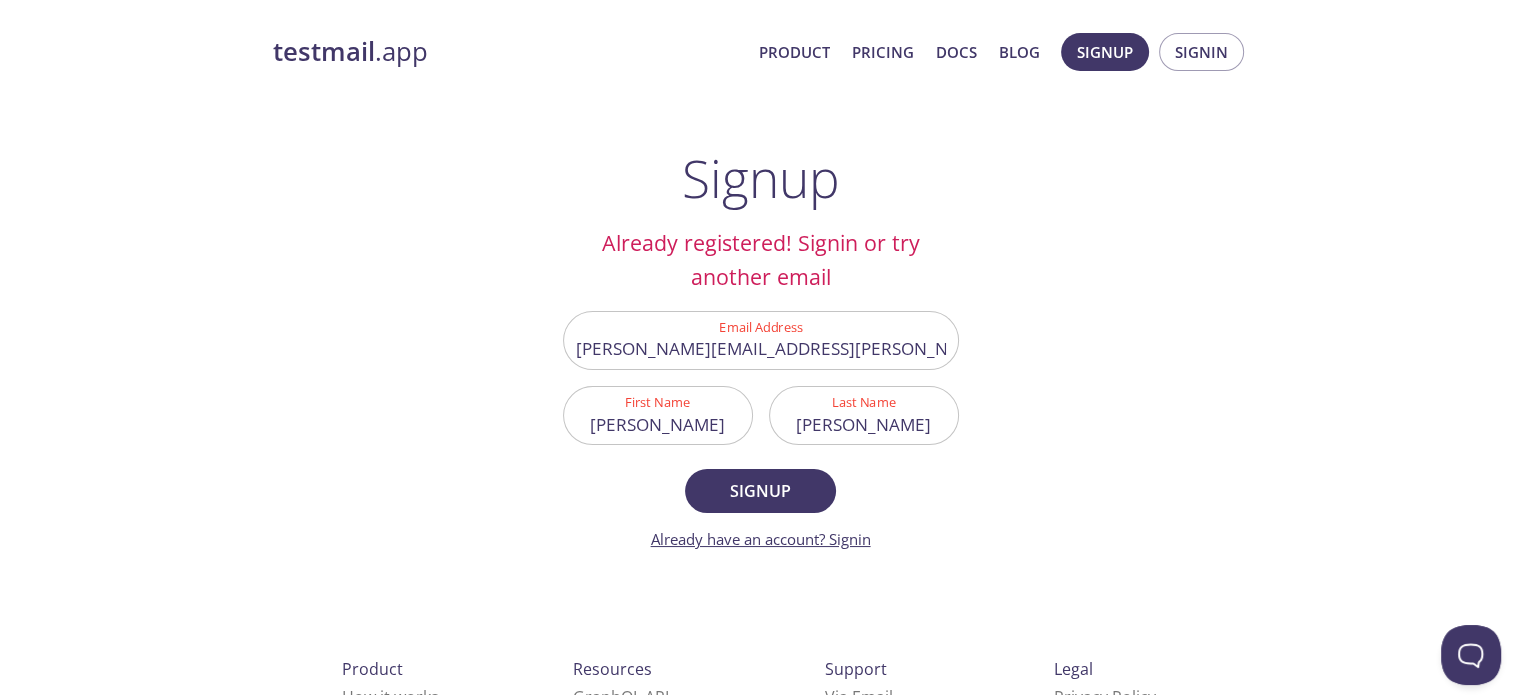 click on "Already have an account? Signin" at bounding box center [761, 539] 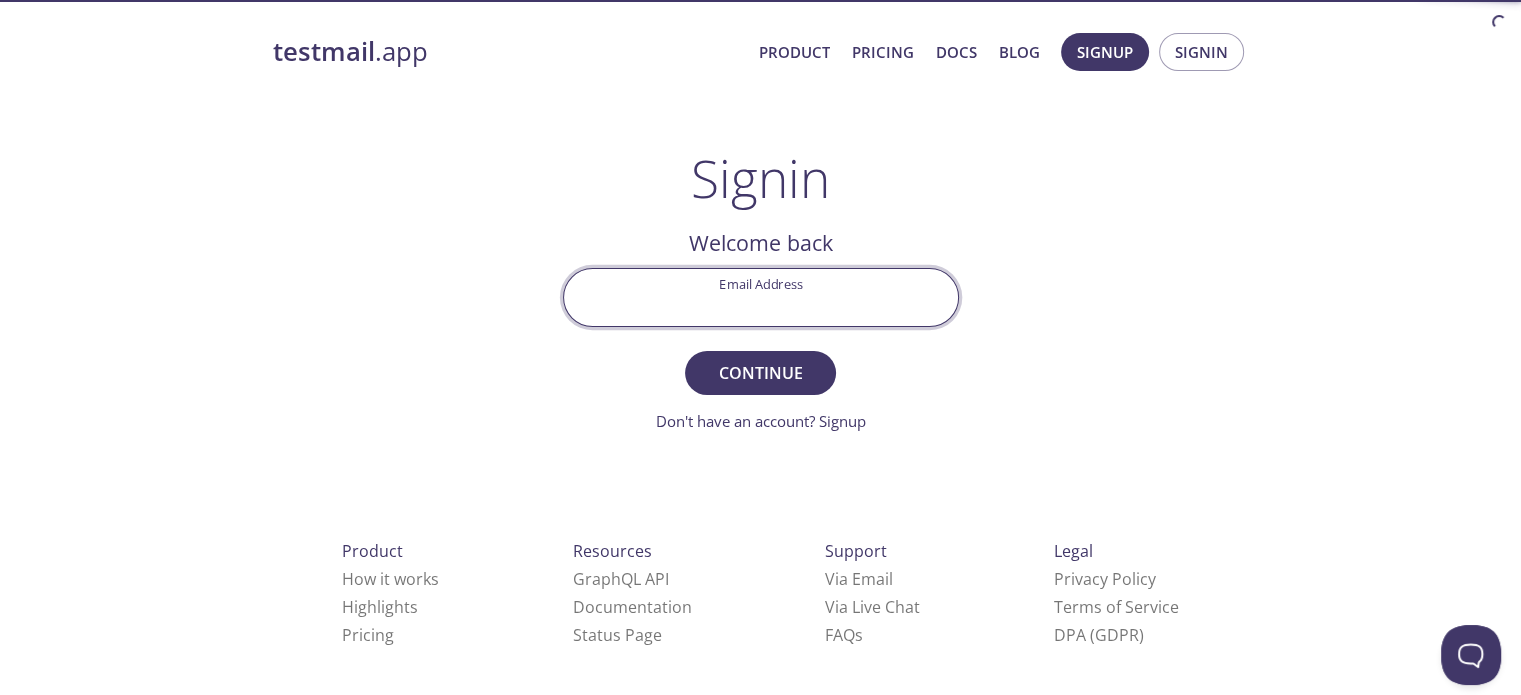 click on "Email Address" at bounding box center [761, 297] 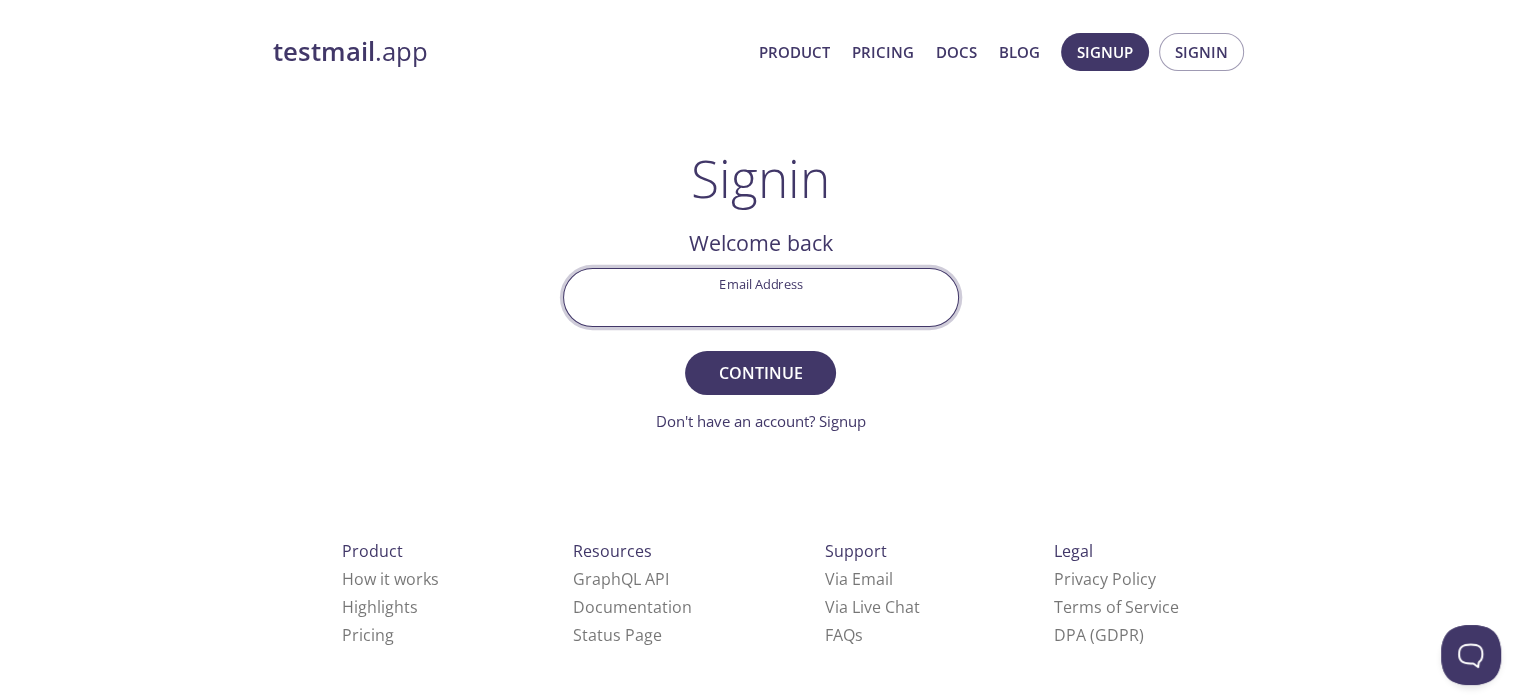 type on "[PERSON_NAME][EMAIL_ADDRESS][PERSON_NAME][DOMAIN_NAME]" 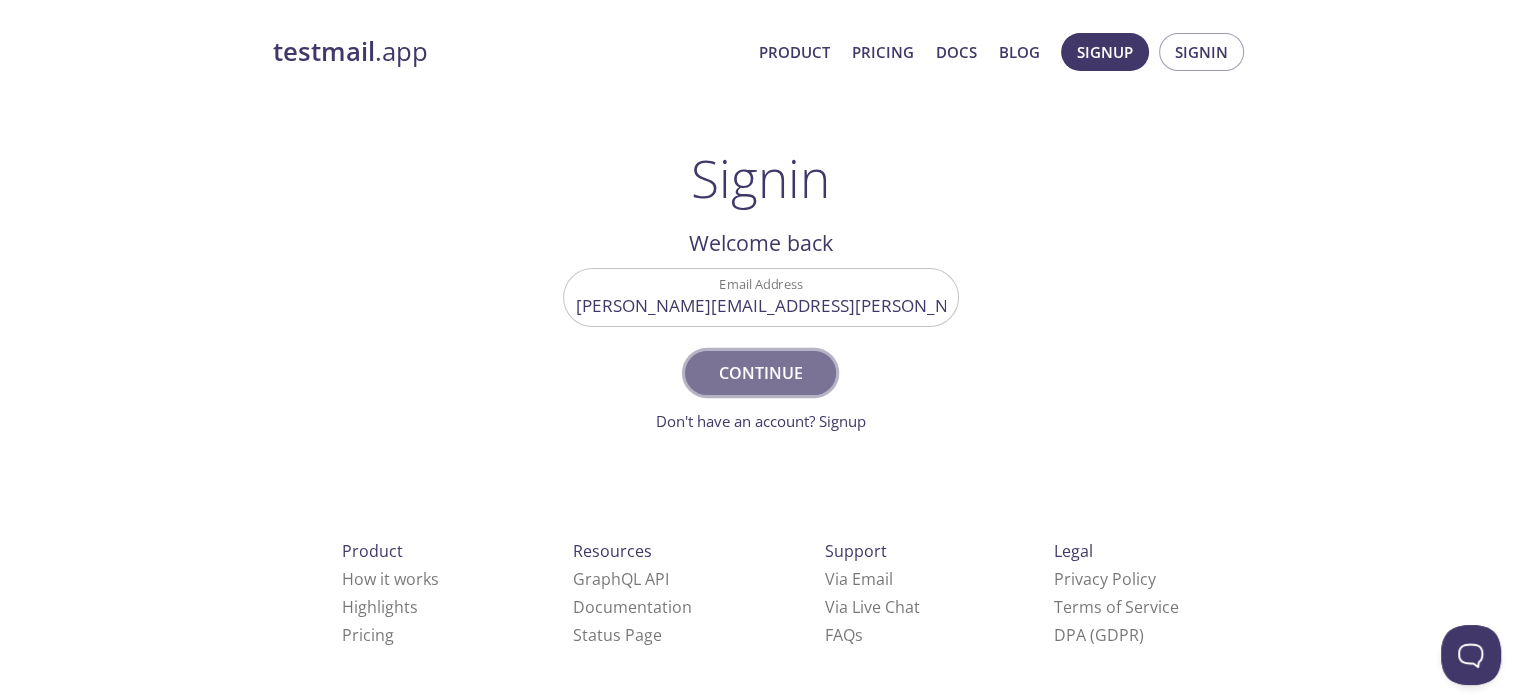 click on "Continue" at bounding box center [760, 373] 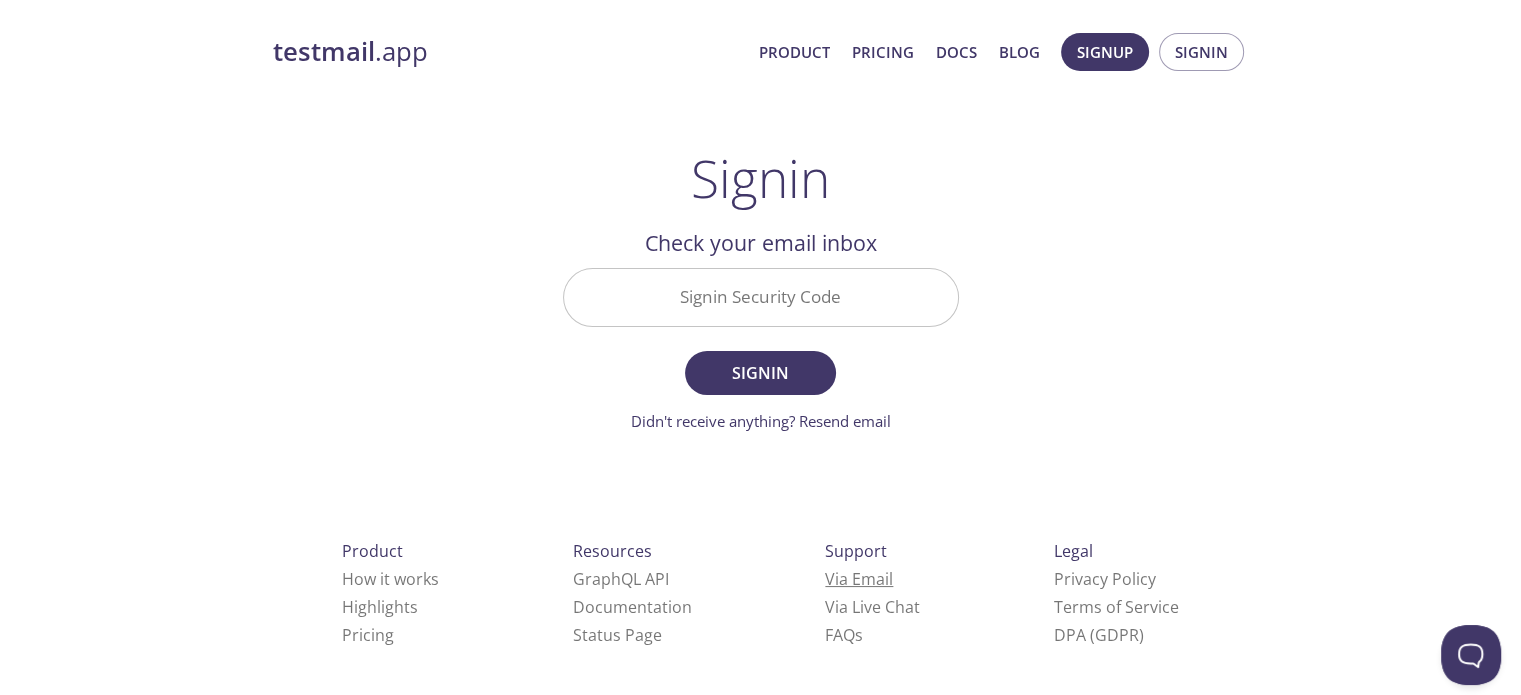 click on "Via Email" at bounding box center (859, 579) 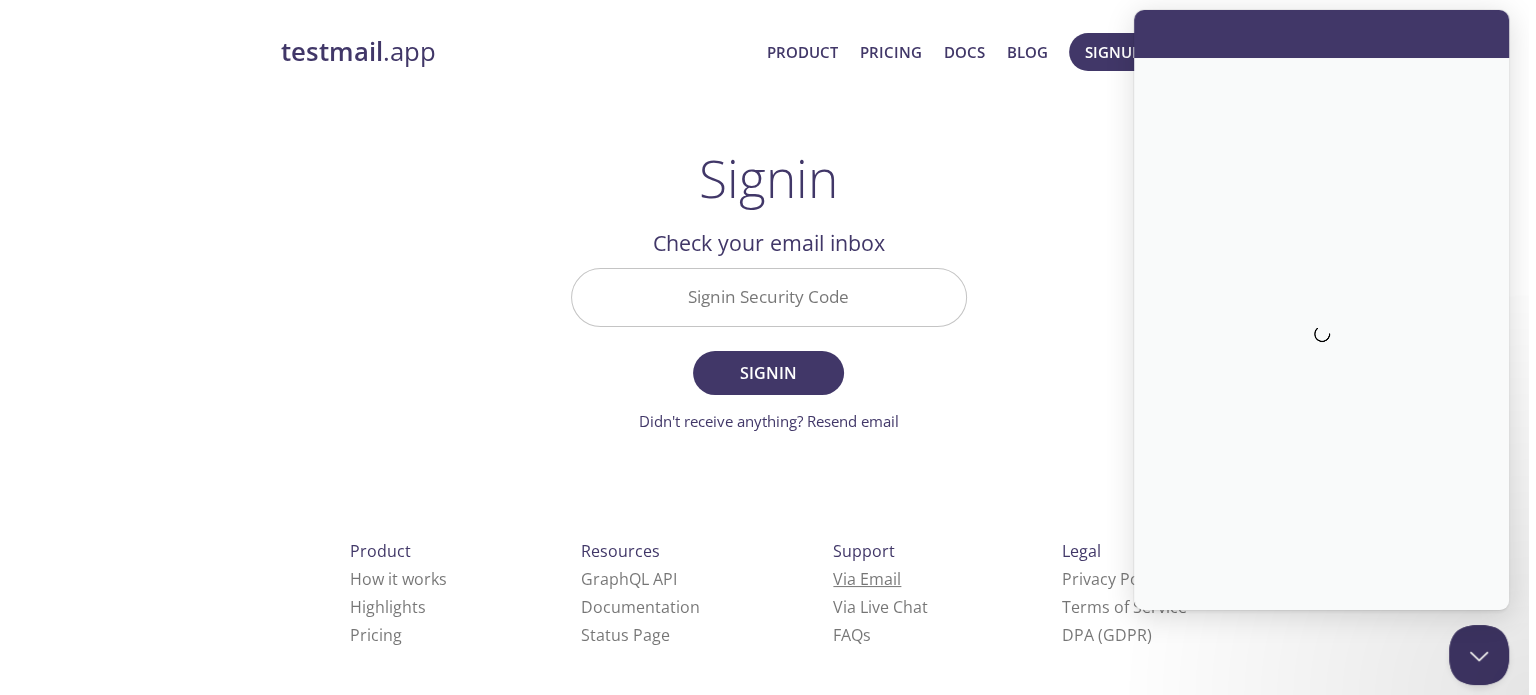 scroll, scrollTop: 0, scrollLeft: 0, axis: both 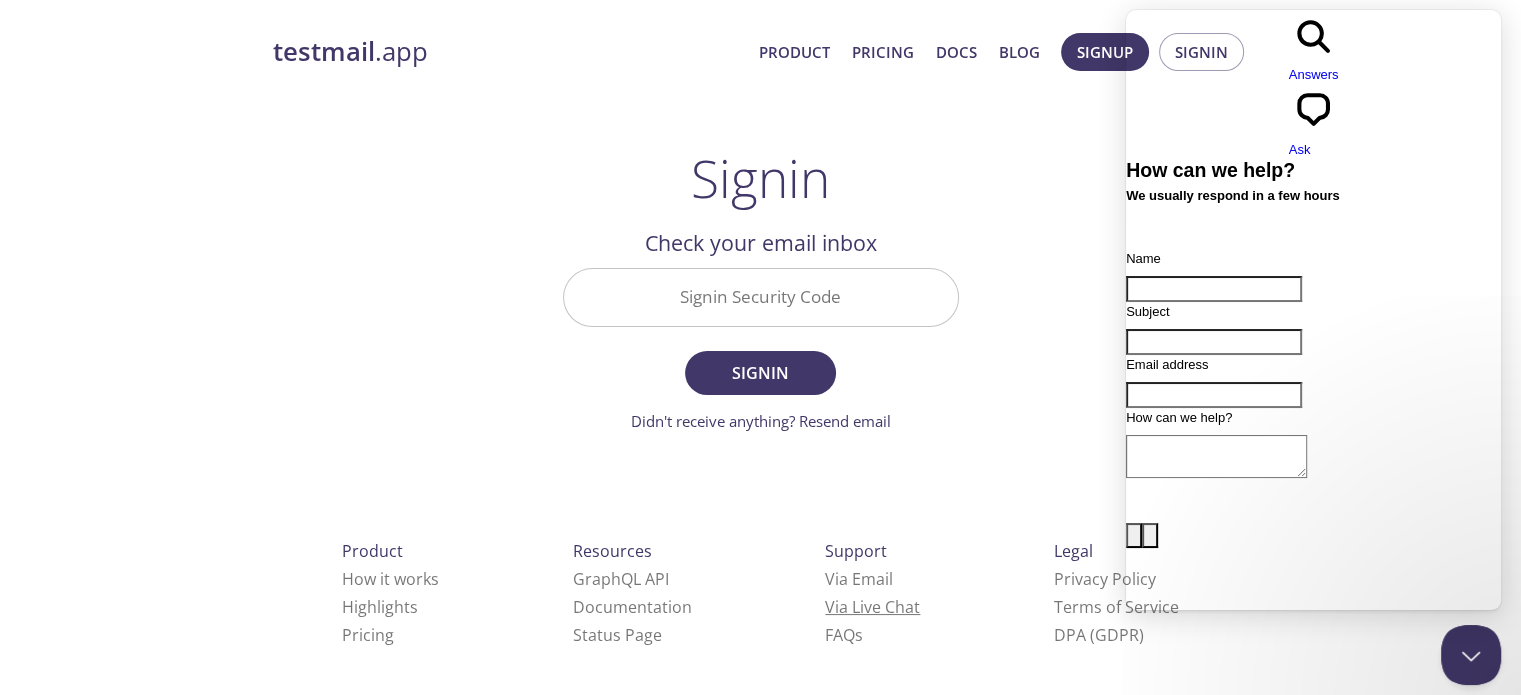 click on "Via Live Chat" at bounding box center [872, 607] 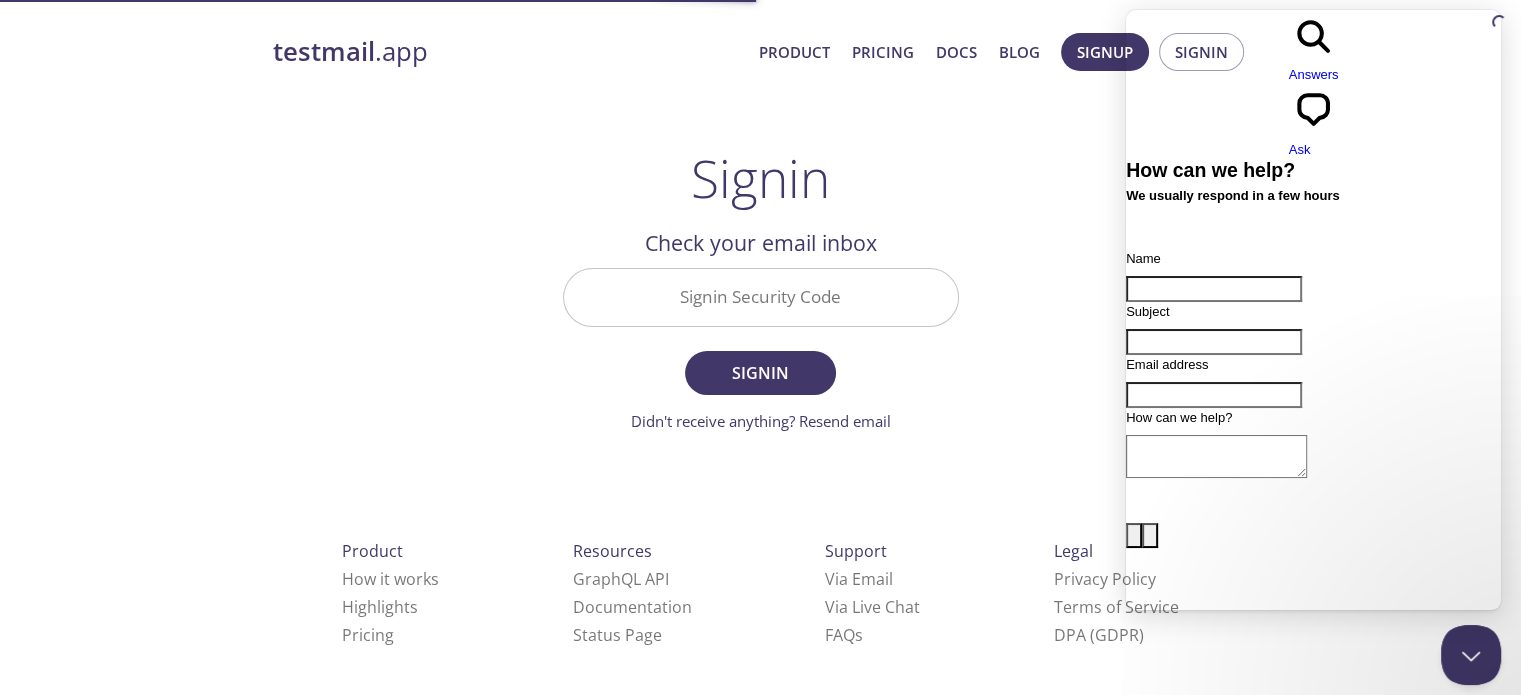 click on "Name" at bounding box center (1214, 289) 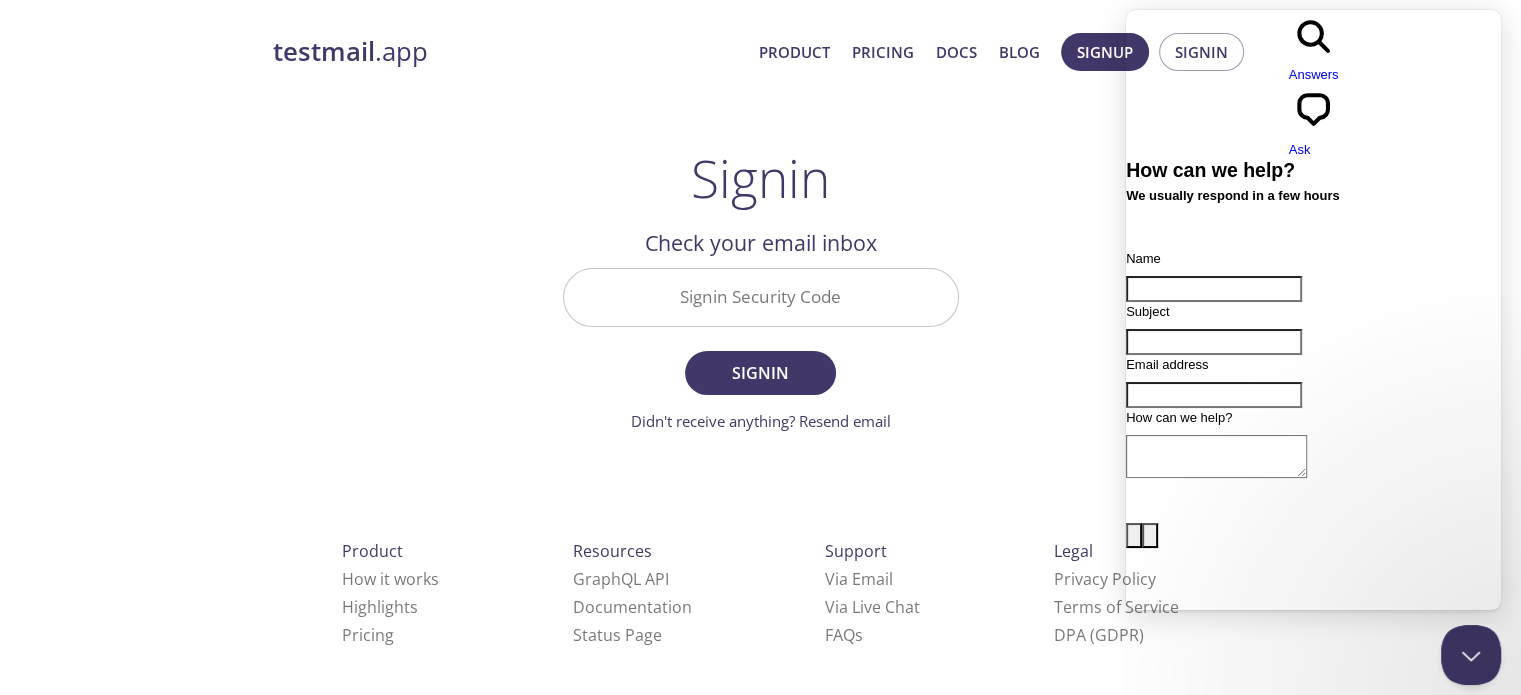 type on "Vishalkumar Bhingradiya" 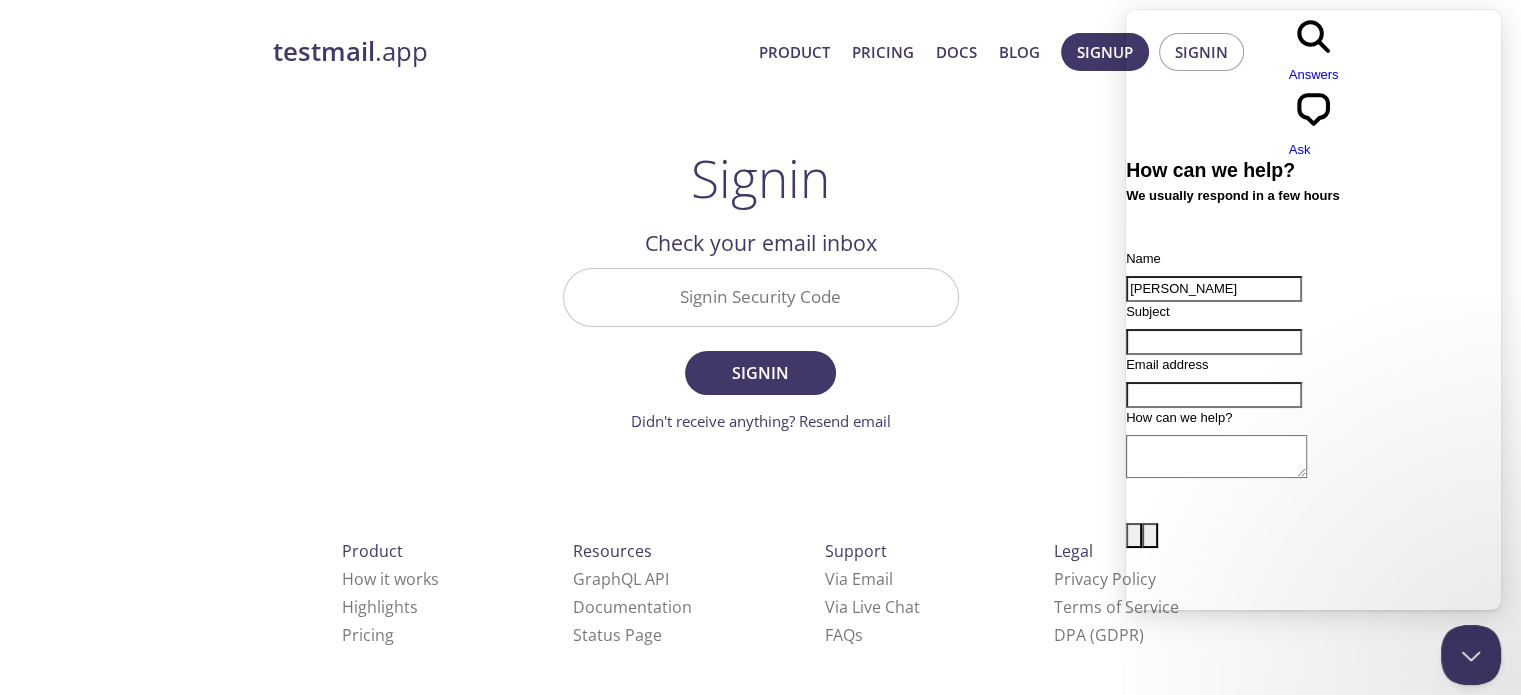 click on "Subject" at bounding box center [1214, 342] 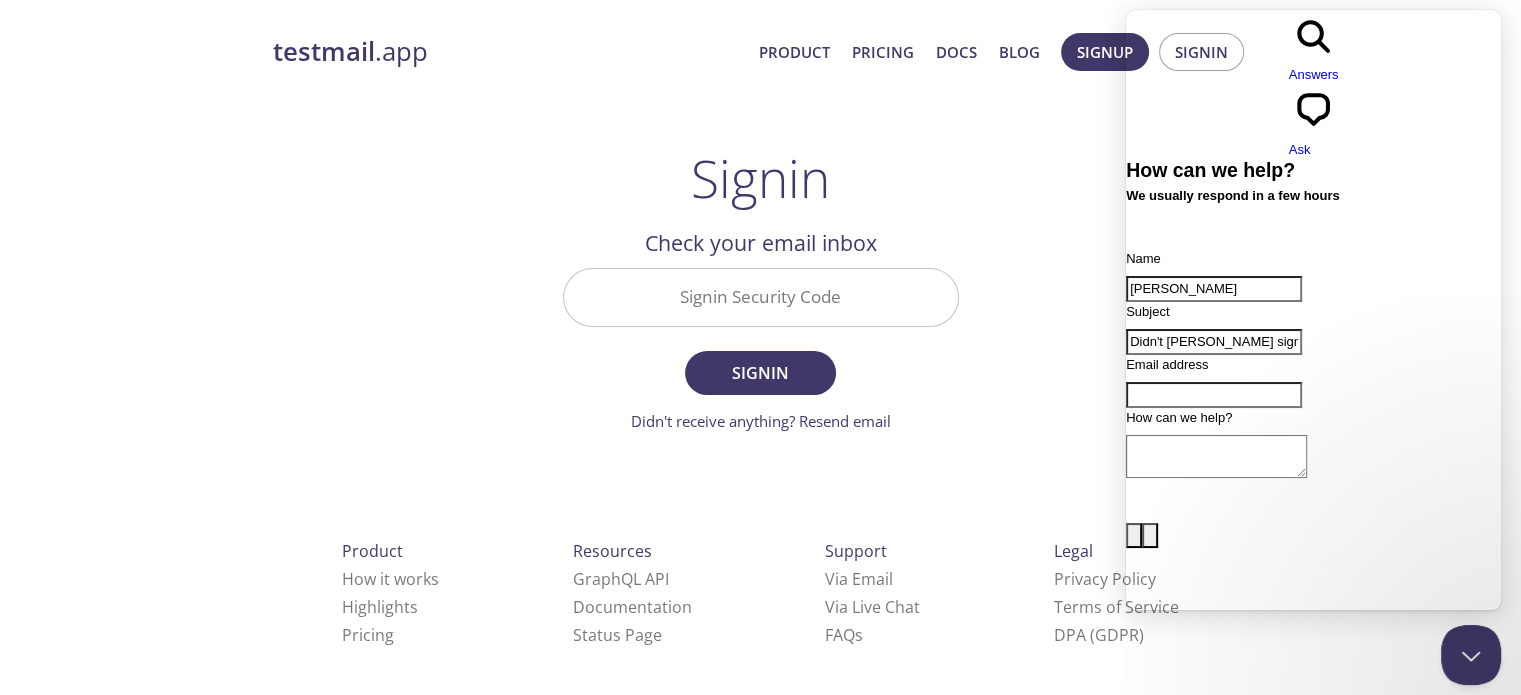 type on "Didn't geeting signing se" 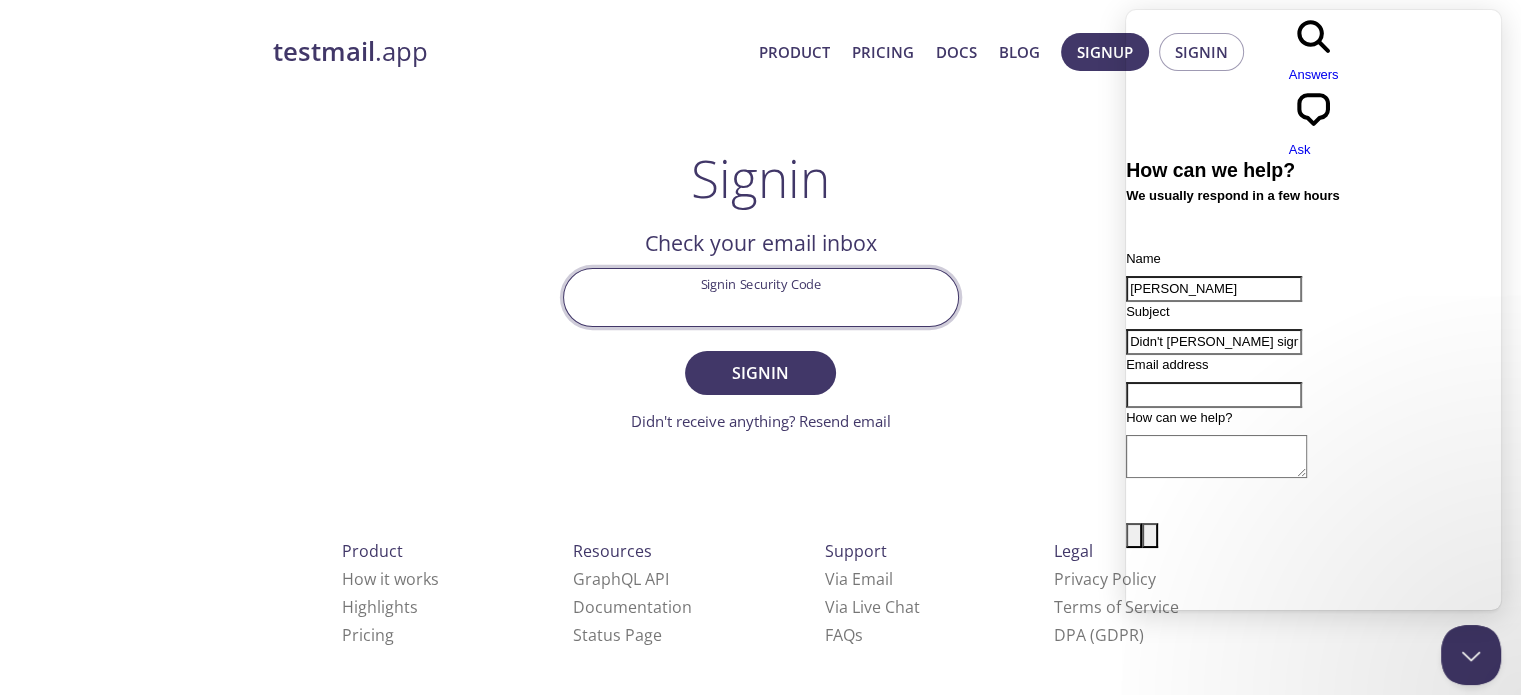 click on "Signin Security Code" at bounding box center [761, 297] 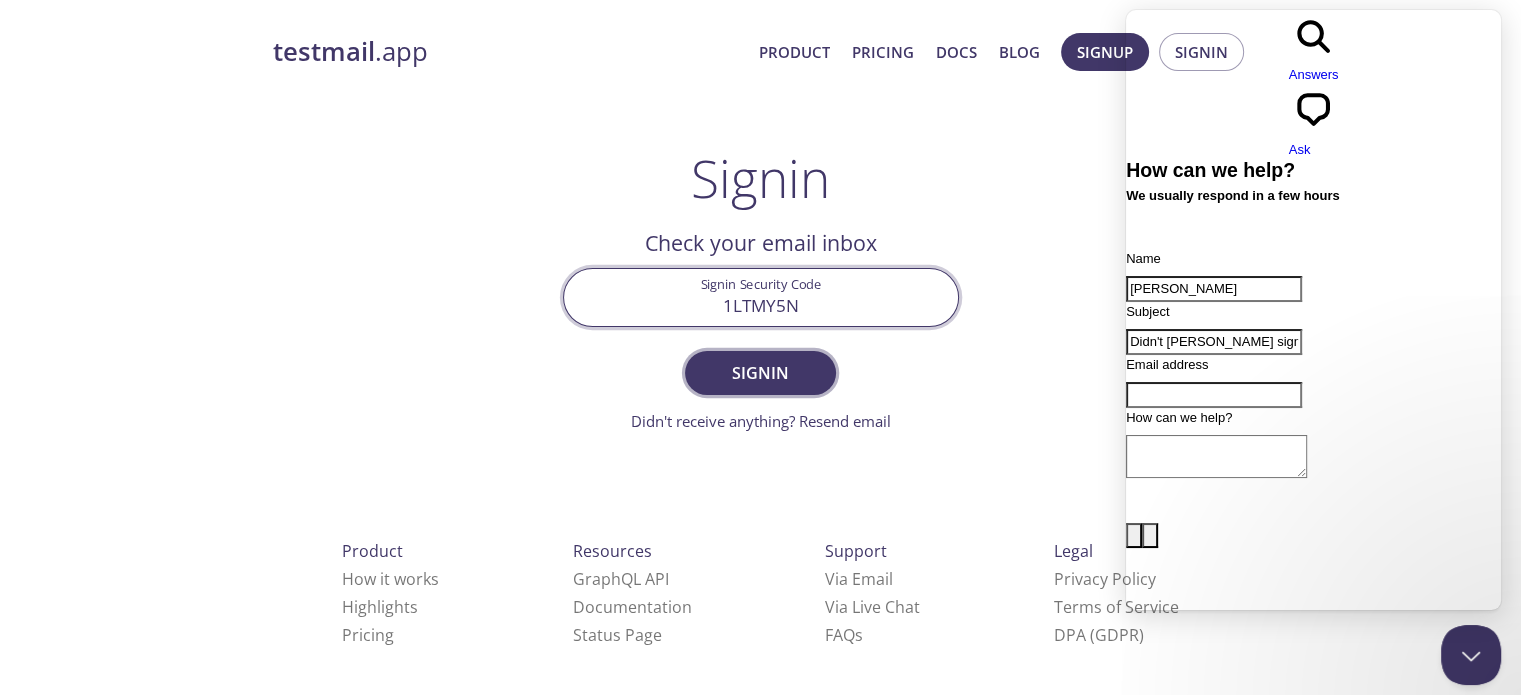 type on "1LTMY5N" 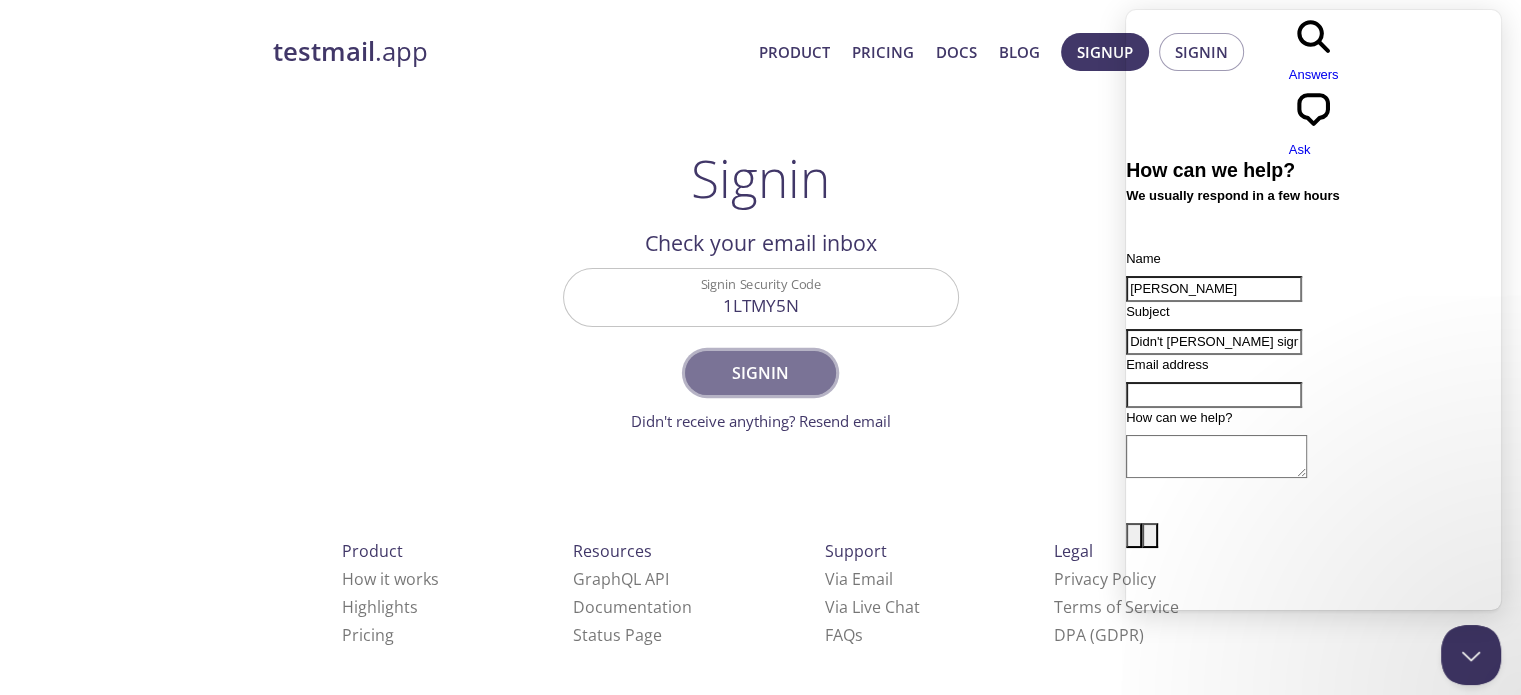 click on "Signin" at bounding box center (760, 373) 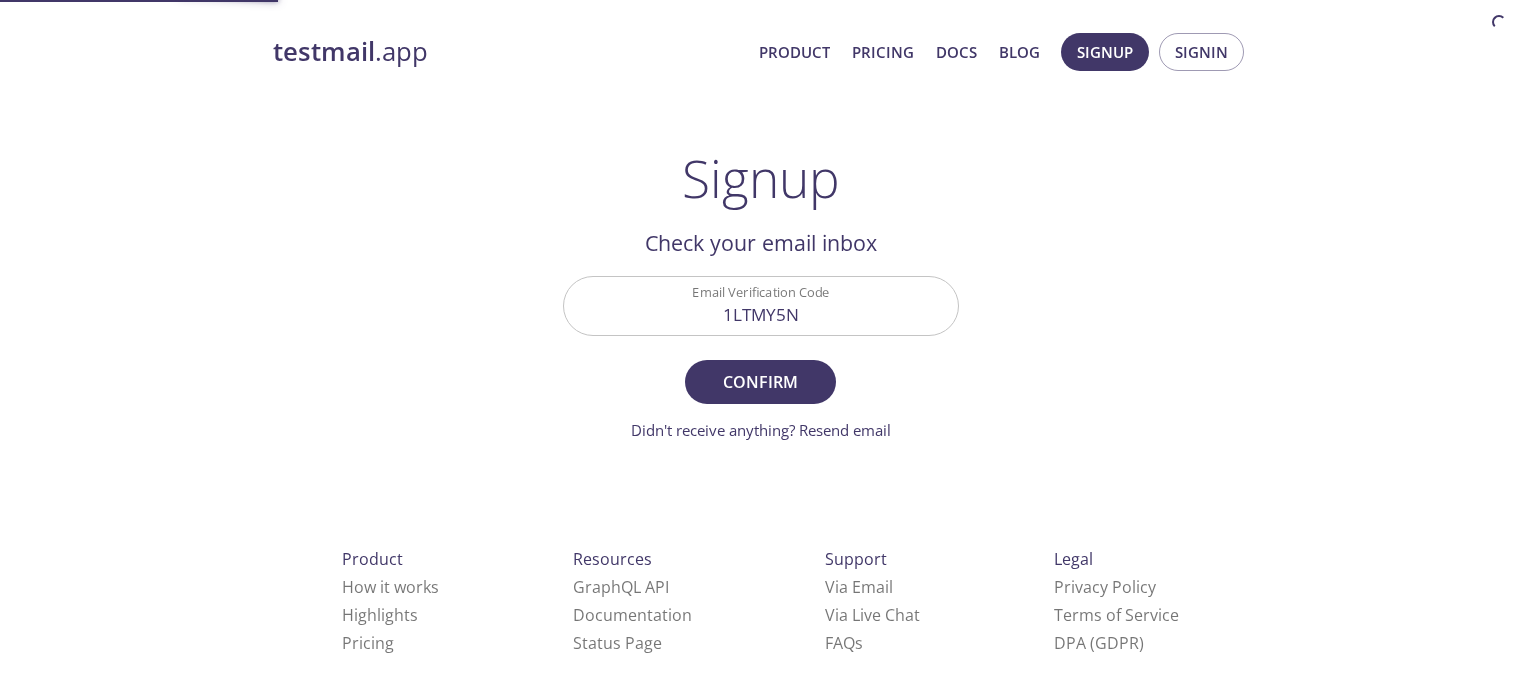 scroll, scrollTop: 0, scrollLeft: 0, axis: both 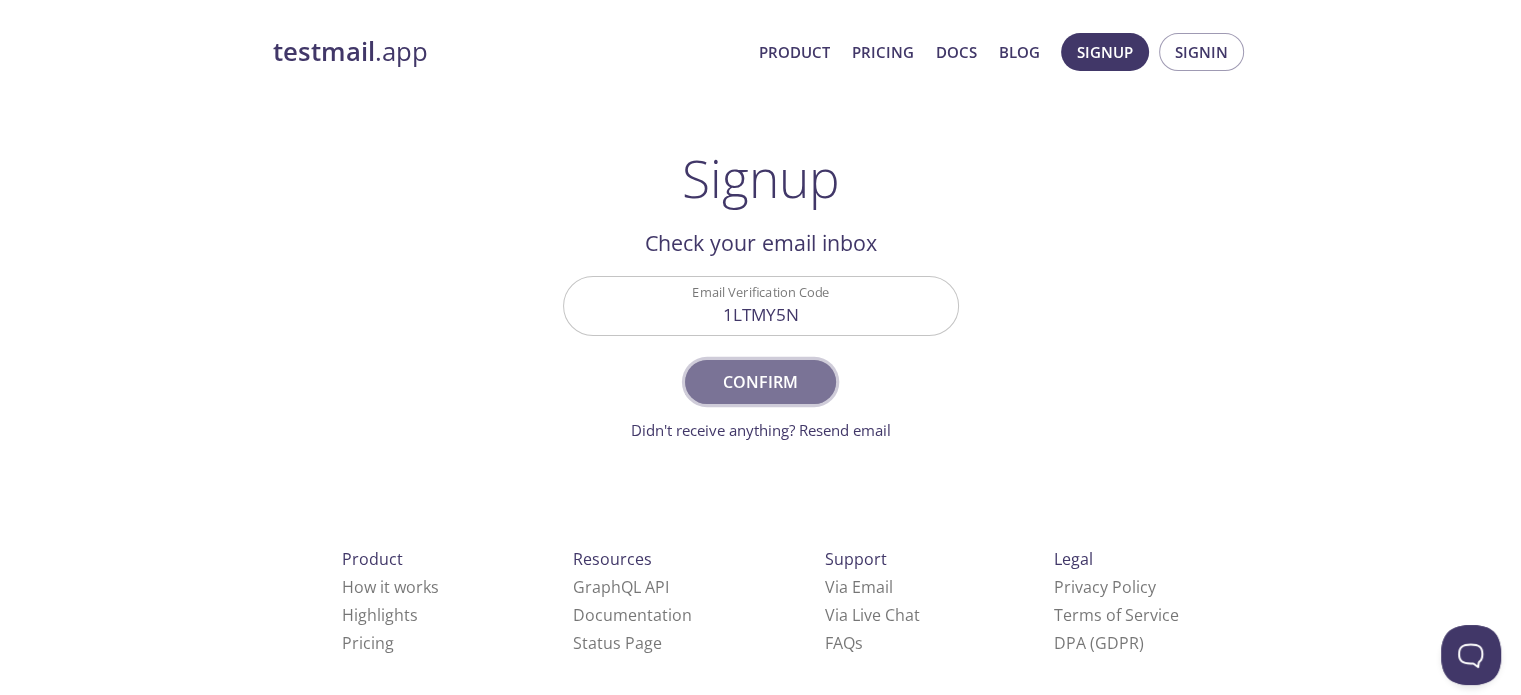 click on "Confirm" at bounding box center (760, 382) 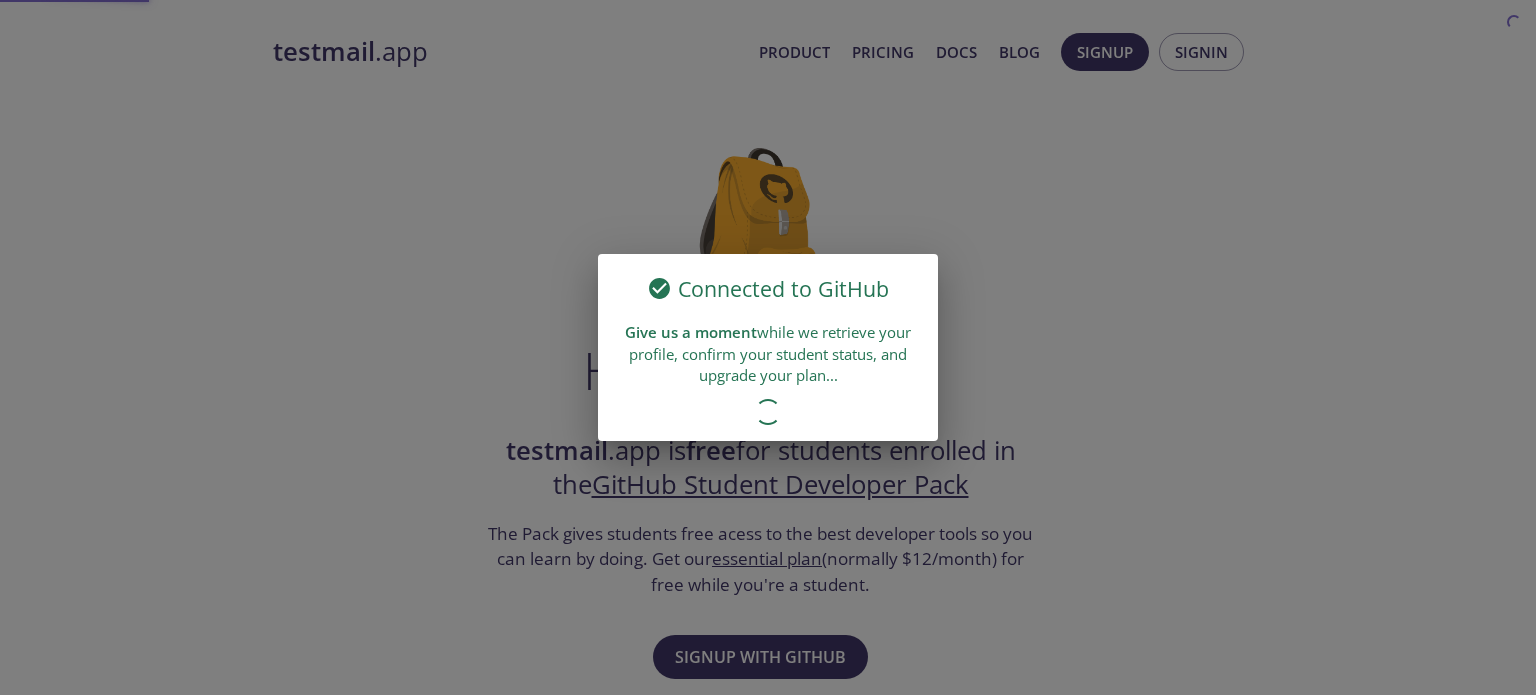 scroll, scrollTop: 0, scrollLeft: 0, axis: both 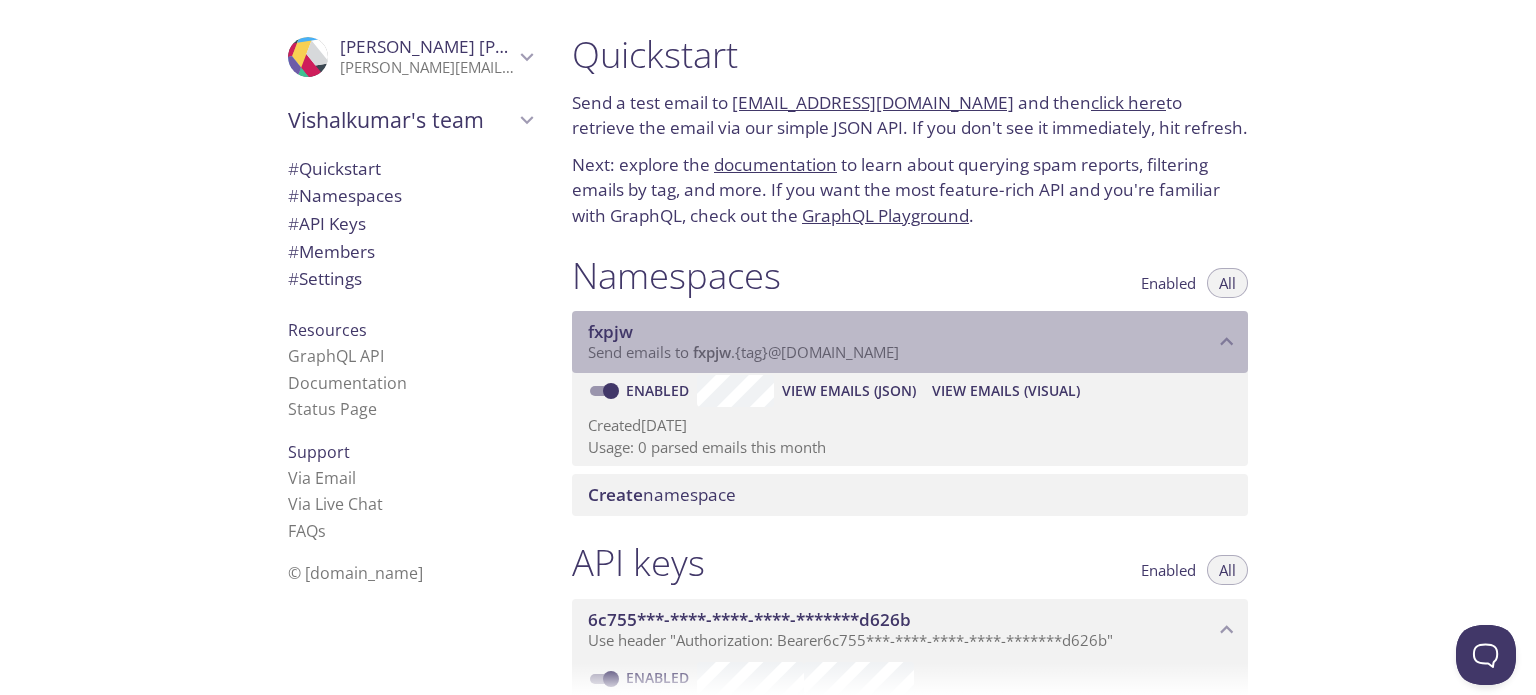 click on "Send emails to   fxpjw . {tag} @[DOMAIN_NAME]" at bounding box center [743, 352] 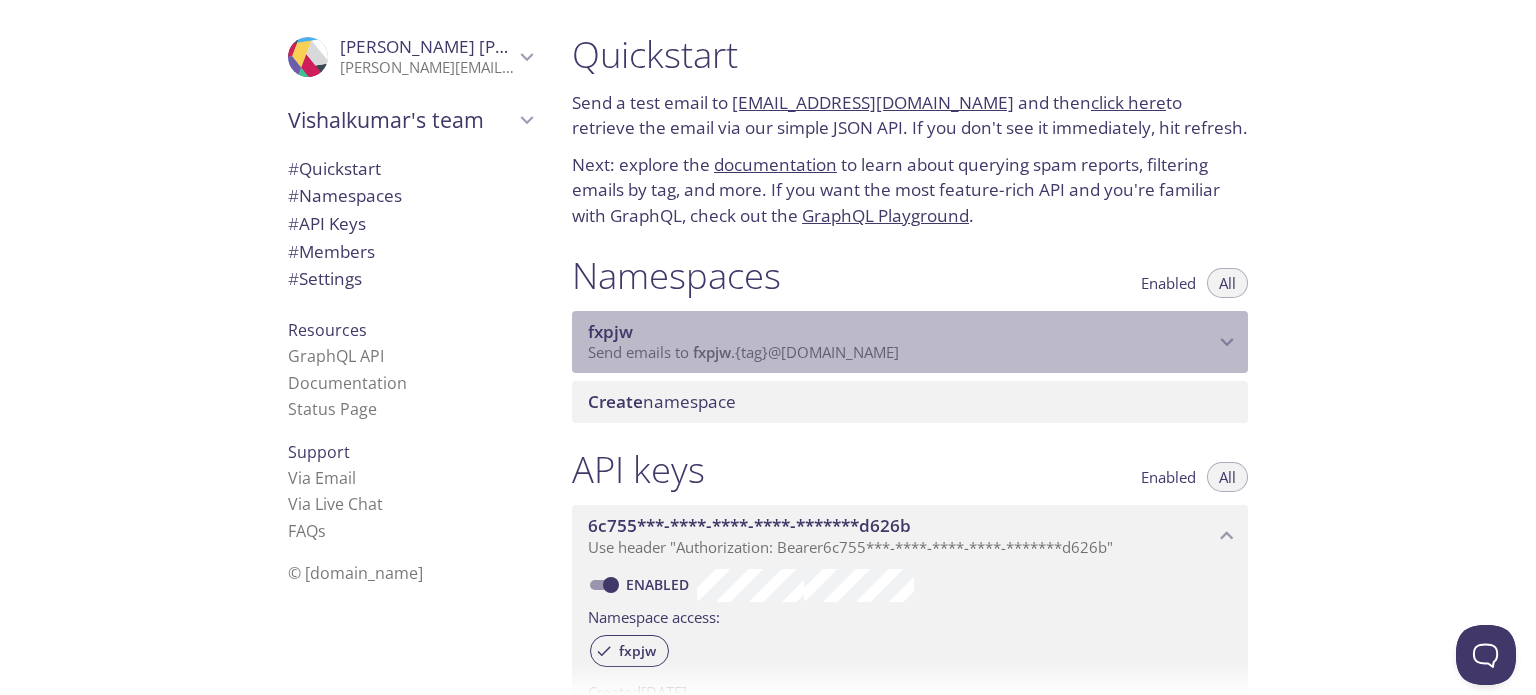 click on "Send emails to   fxpjw . {tag} @[DOMAIN_NAME]" at bounding box center [743, 352] 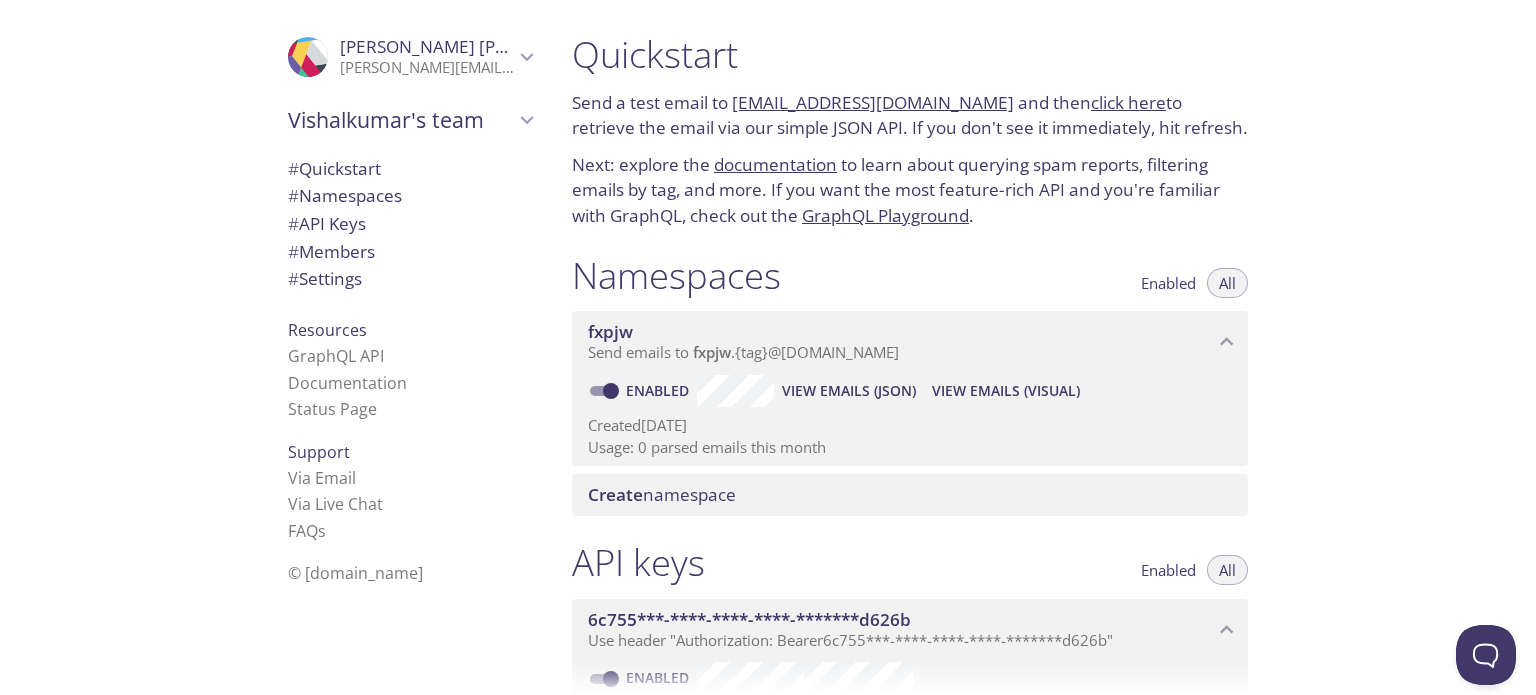 click on "click here" at bounding box center [1128, 102] 